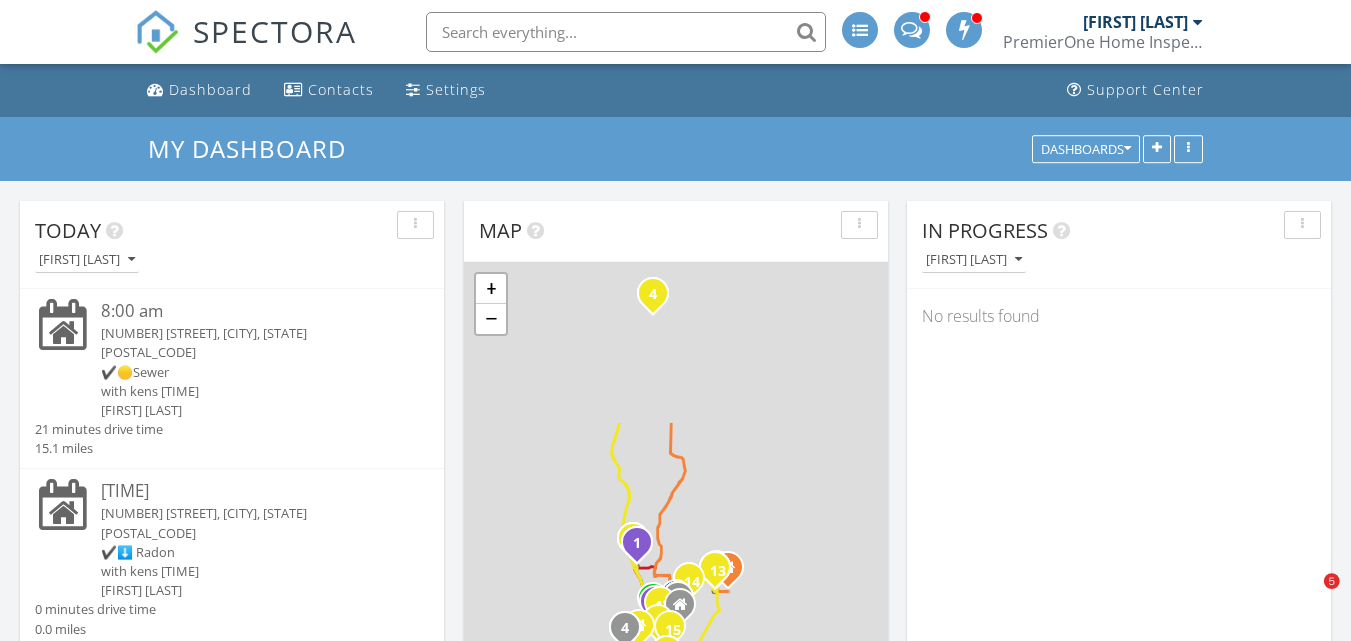 scroll, scrollTop: 0, scrollLeft: 0, axis: both 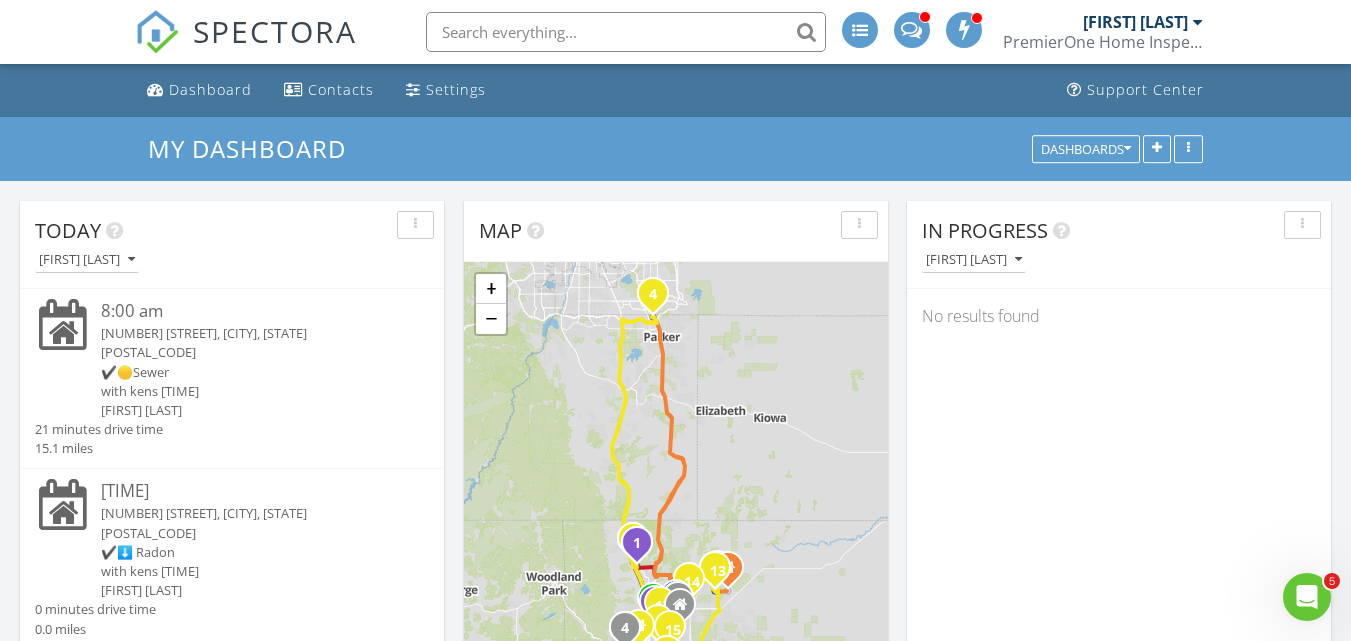 click on "[NUMBER] [STREET] , [CITY], [STATE] [ZIP]" at bounding box center (249, 343) 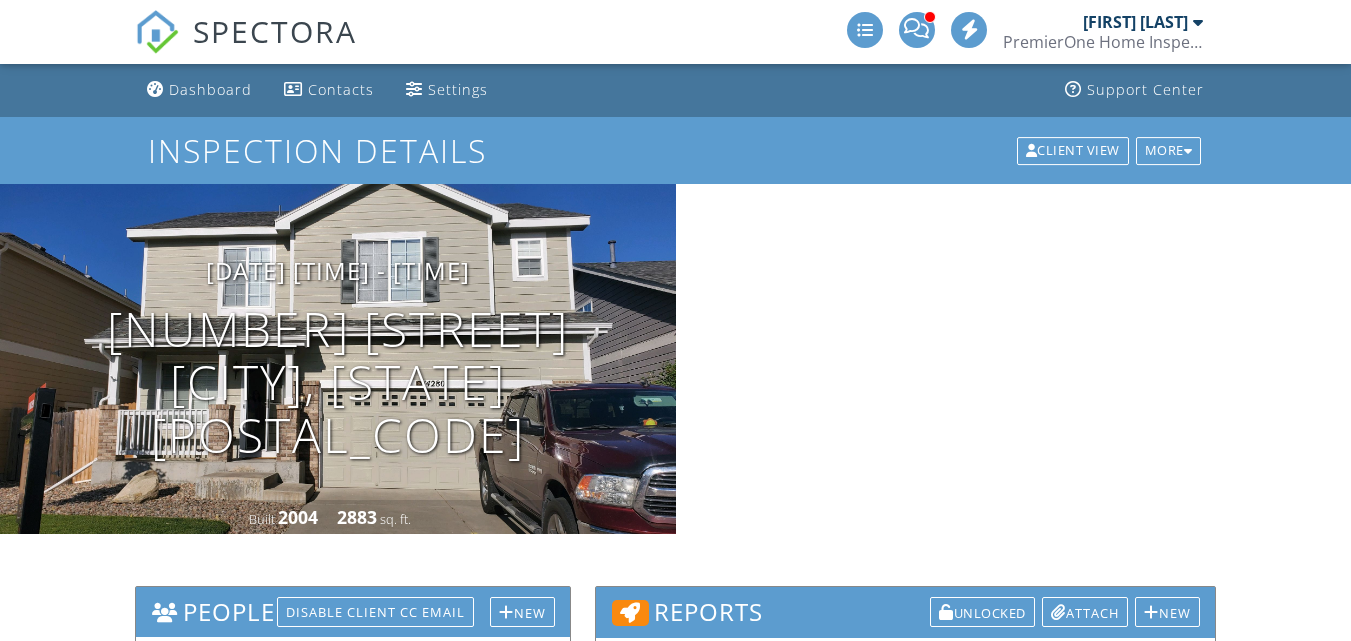 scroll, scrollTop: 0, scrollLeft: 0, axis: both 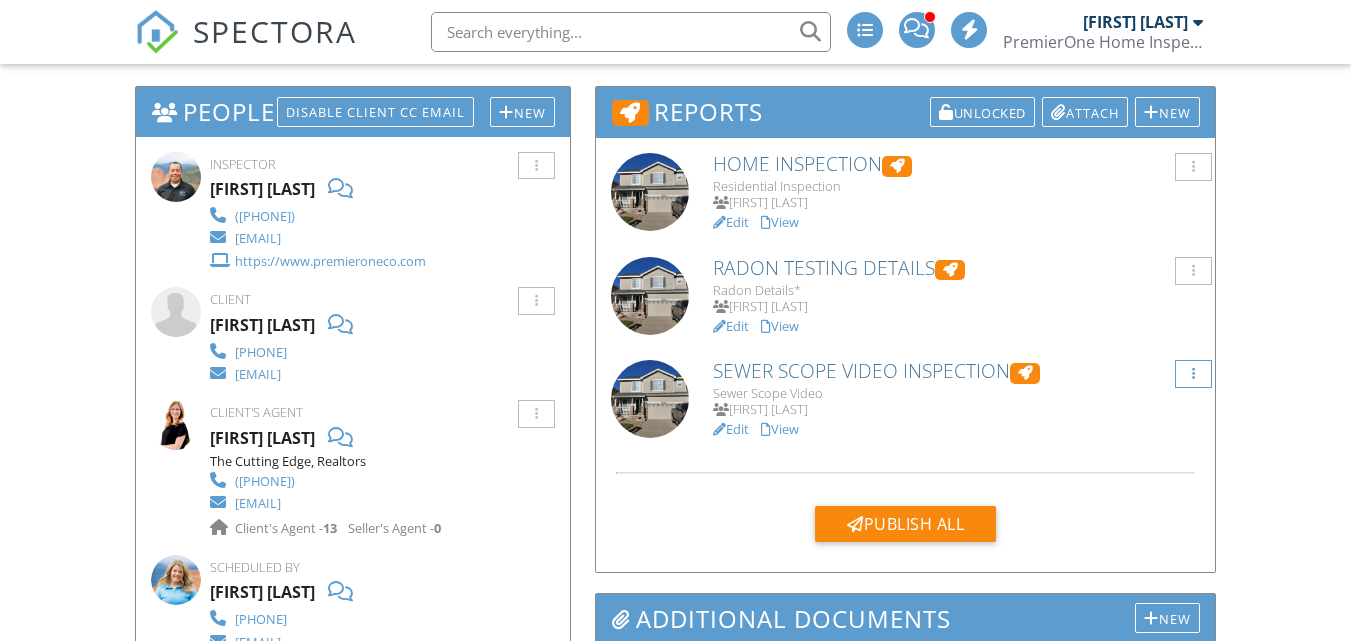 click at bounding box center (1193, 167) 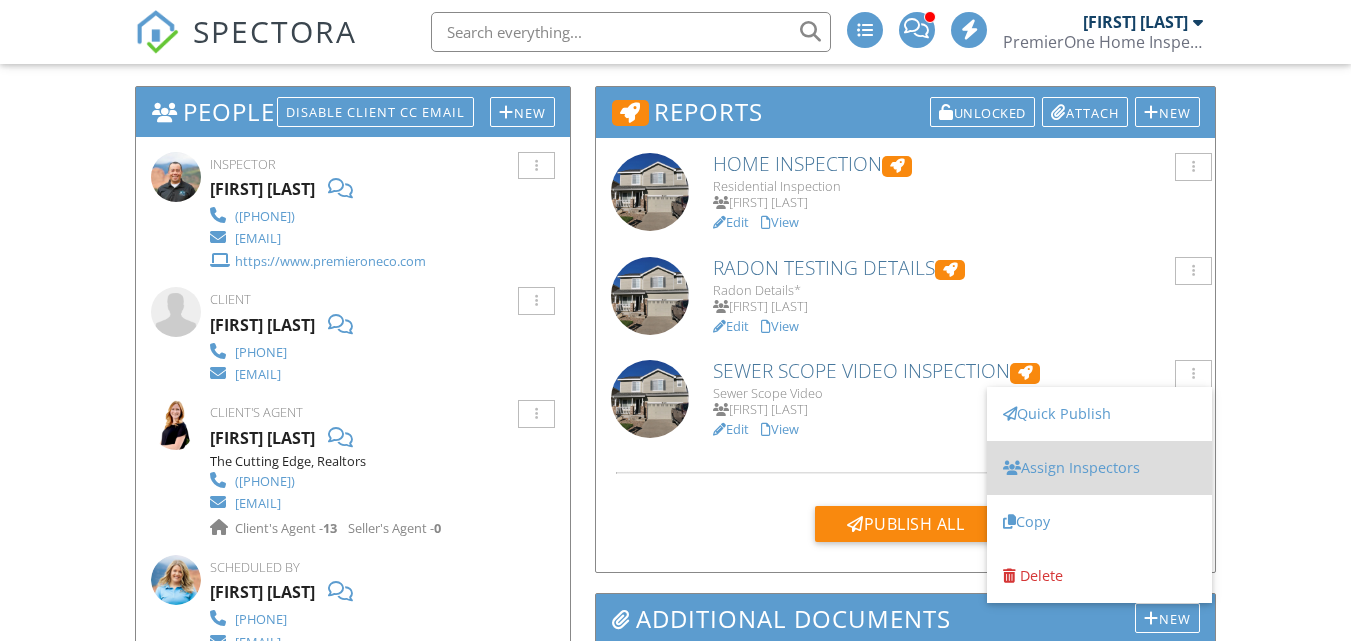 click on "Assign Inspectors" at bounding box center (1099, 468) 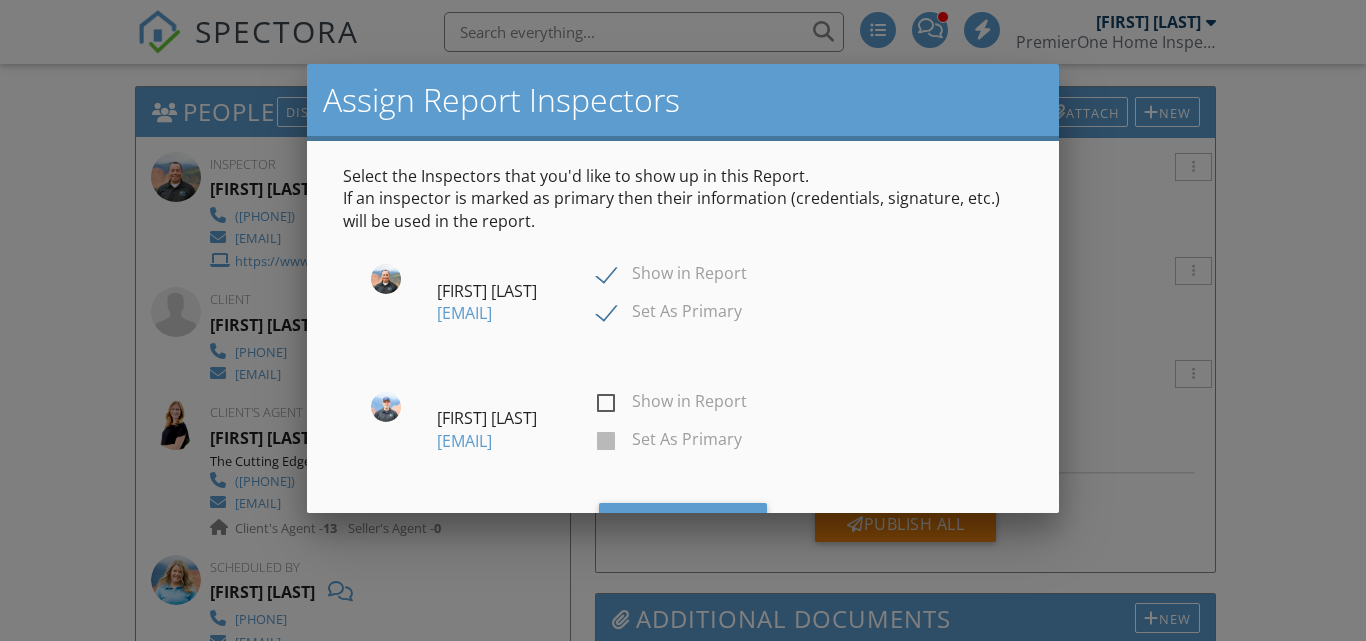 click on "Show in Report     Set As Primary" at bounding box center [744, 302] 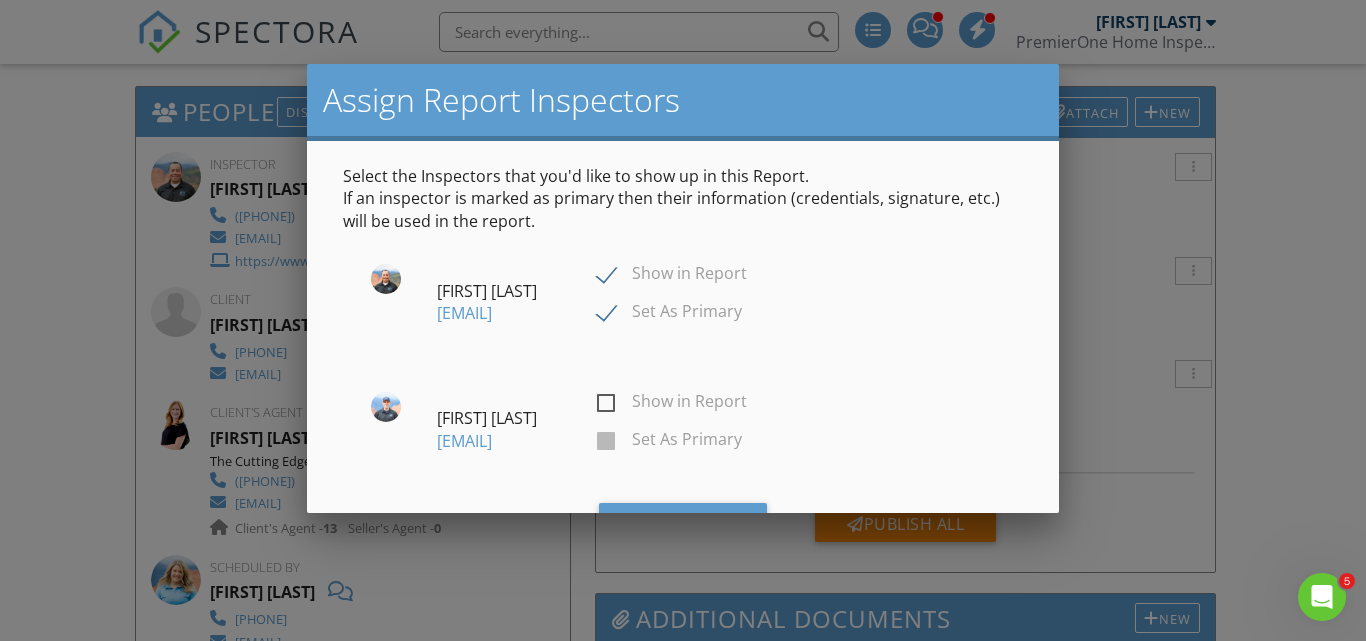 scroll, scrollTop: 0, scrollLeft: 0, axis: both 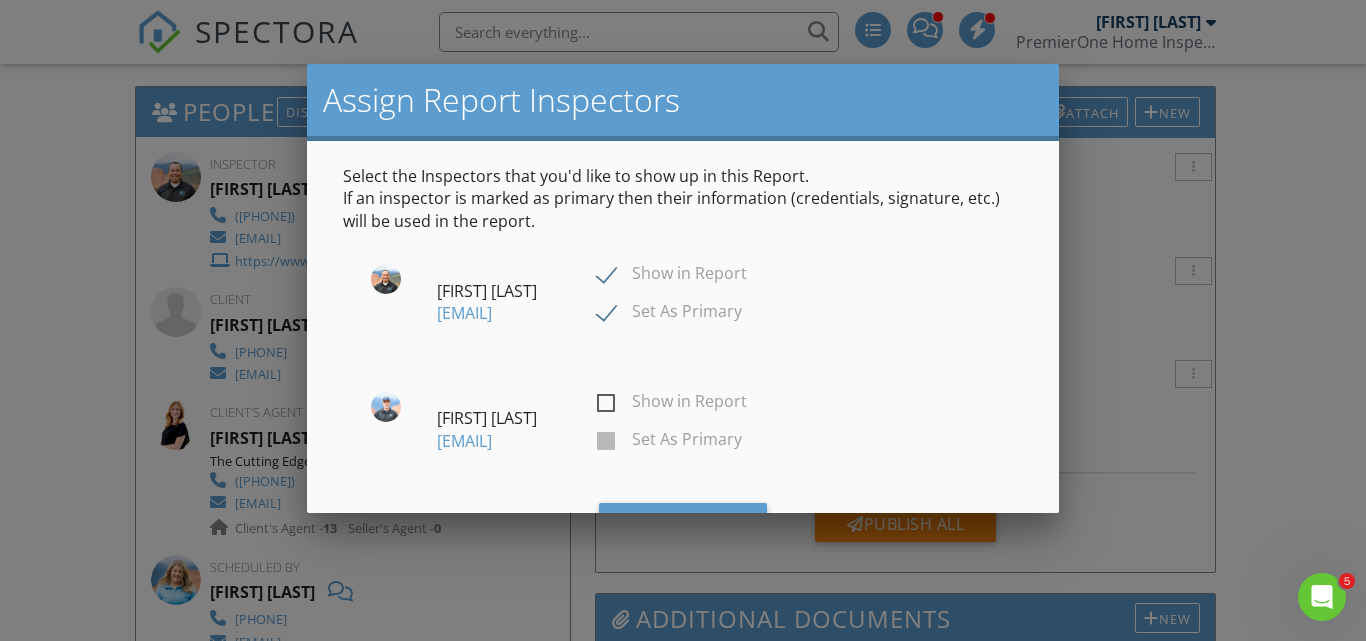 click on "Show in Report" at bounding box center (672, 276) 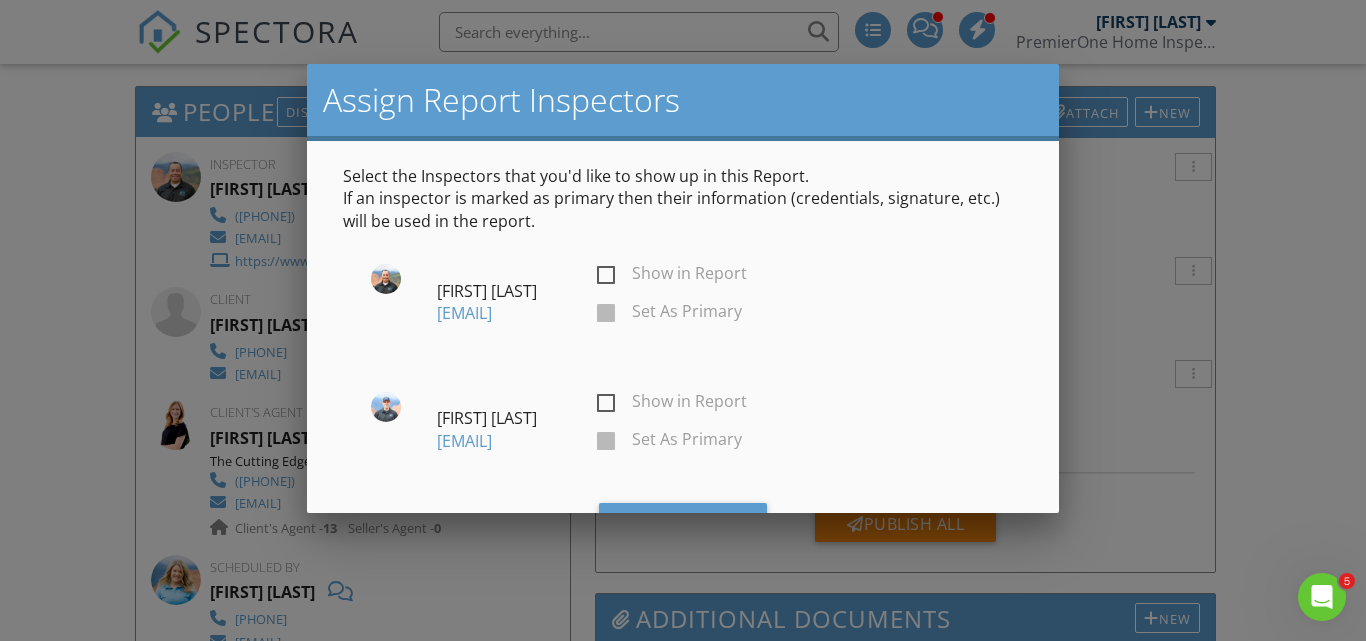 click on "Show in Report" at bounding box center [672, 404] 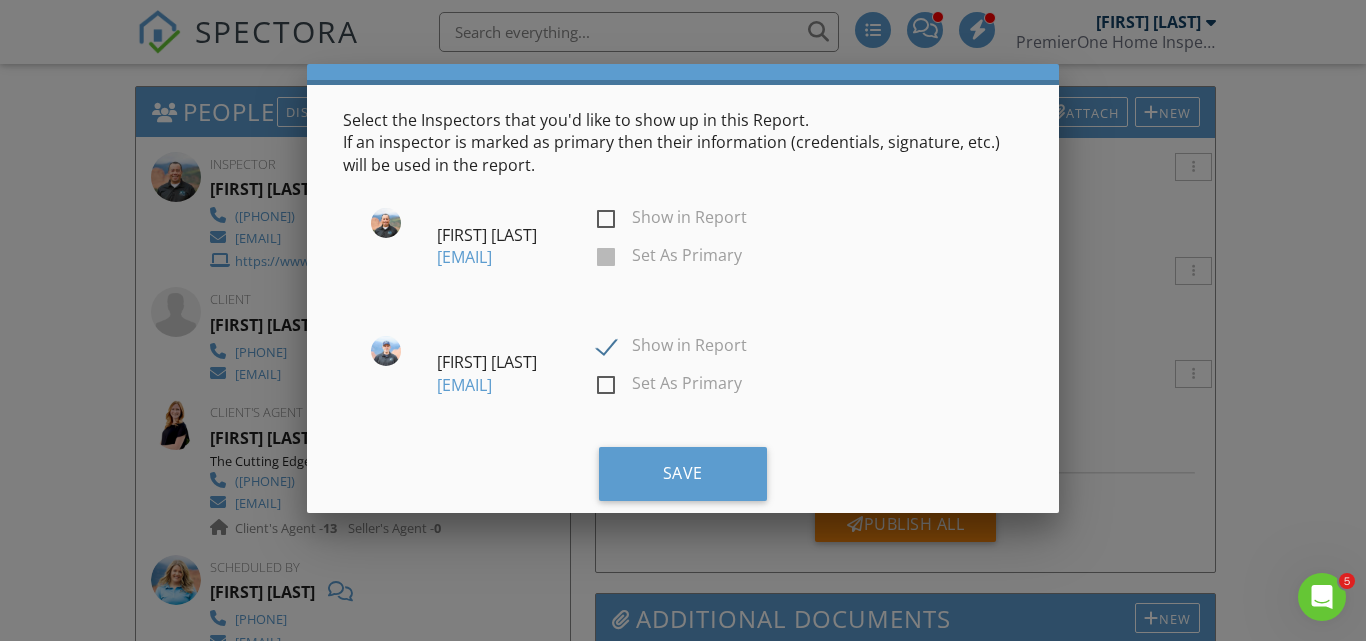 scroll, scrollTop: 103, scrollLeft: 0, axis: vertical 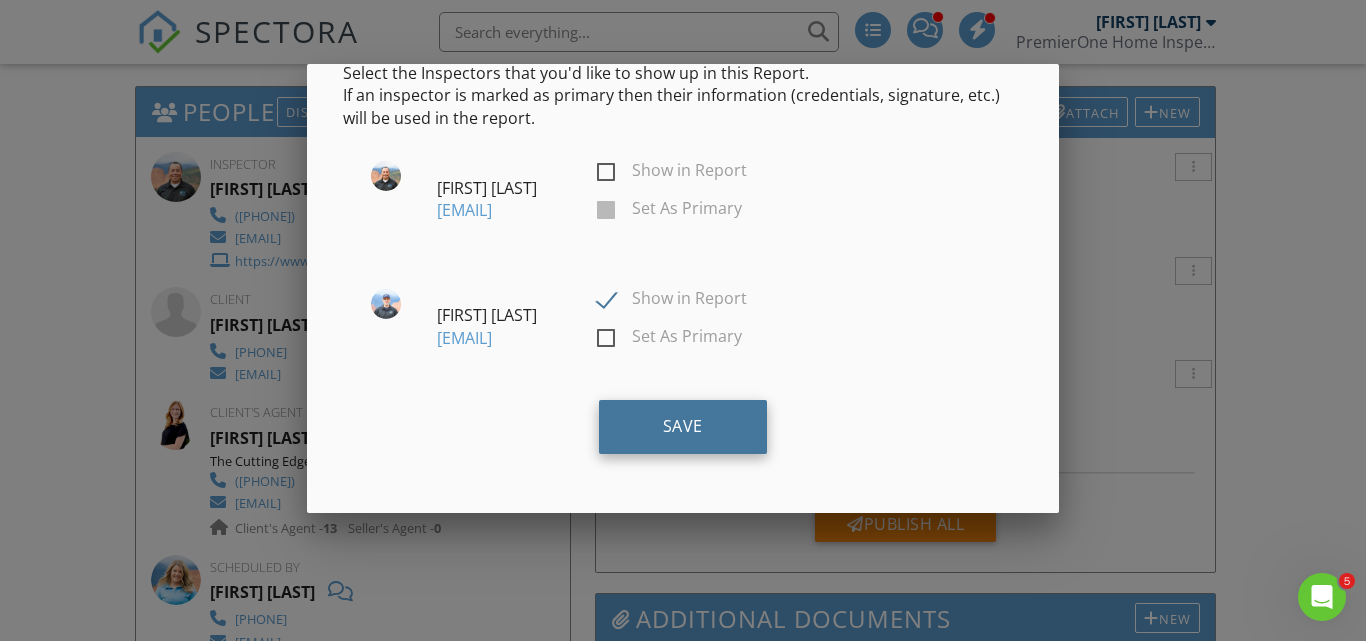 click on "Save" at bounding box center [683, 427] 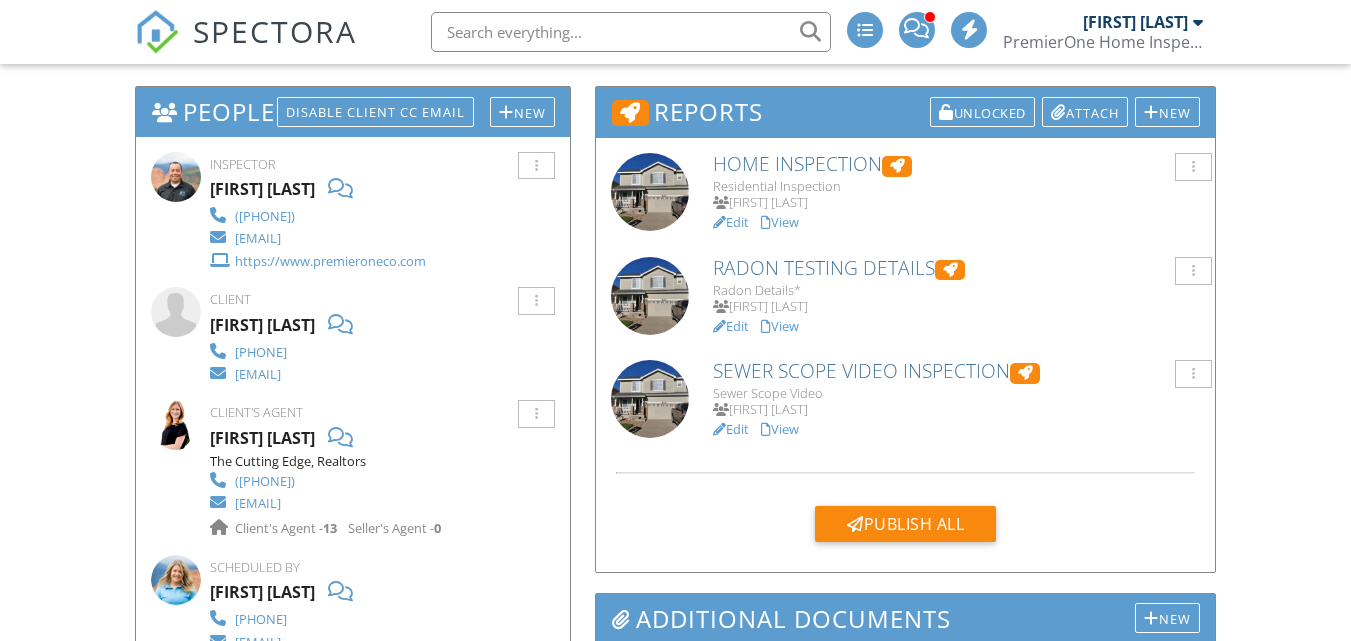 scroll, scrollTop: 500, scrollLeft: 0, axis: vertical 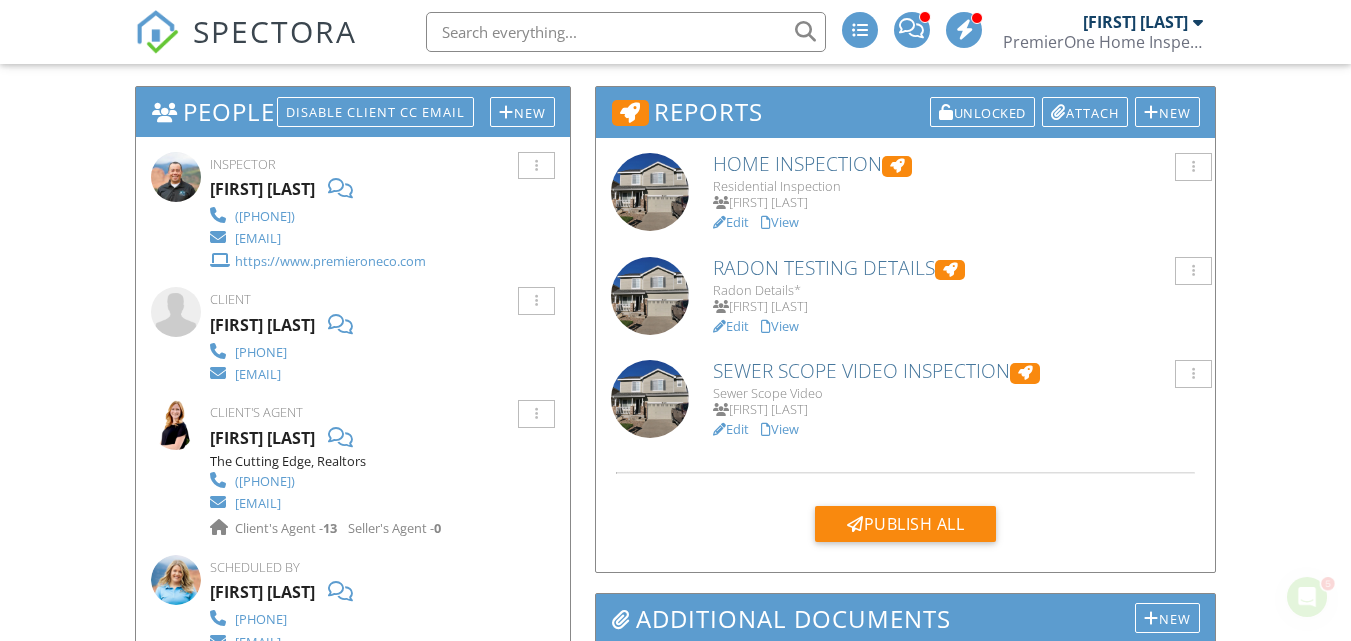 click on "Edit" at bounding box center (731, 429) 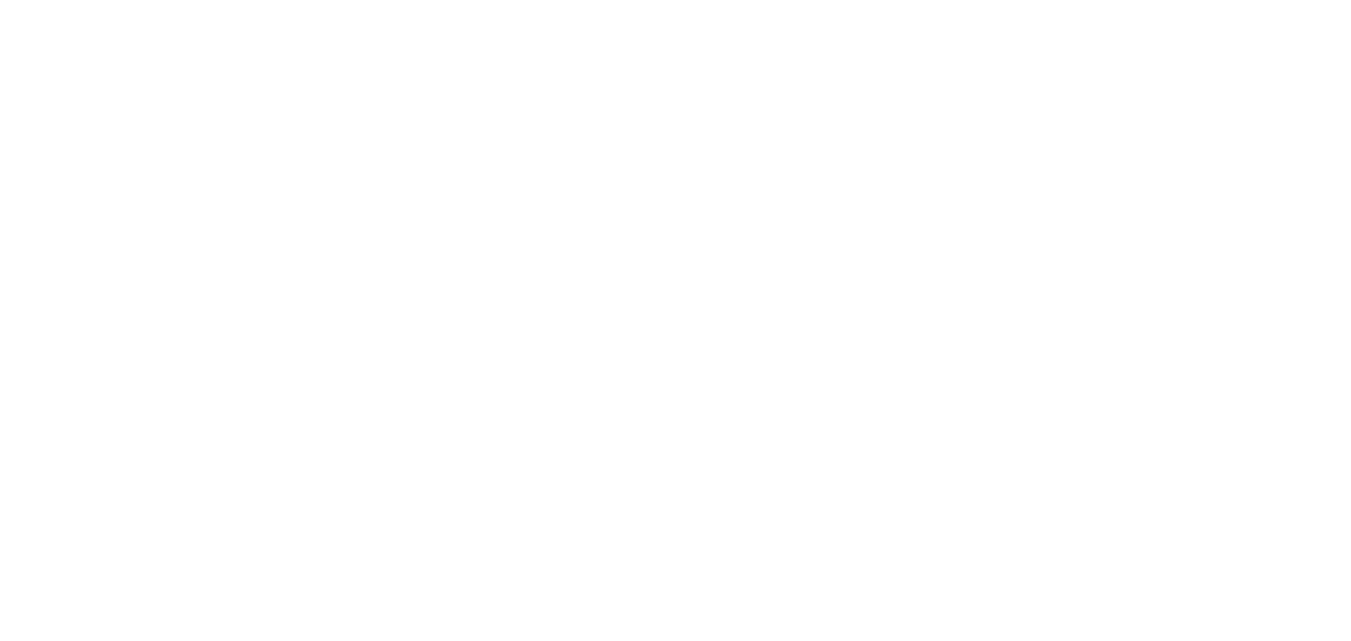 scroll, scrollTop: 0, scrollLeft: 0, axis: both 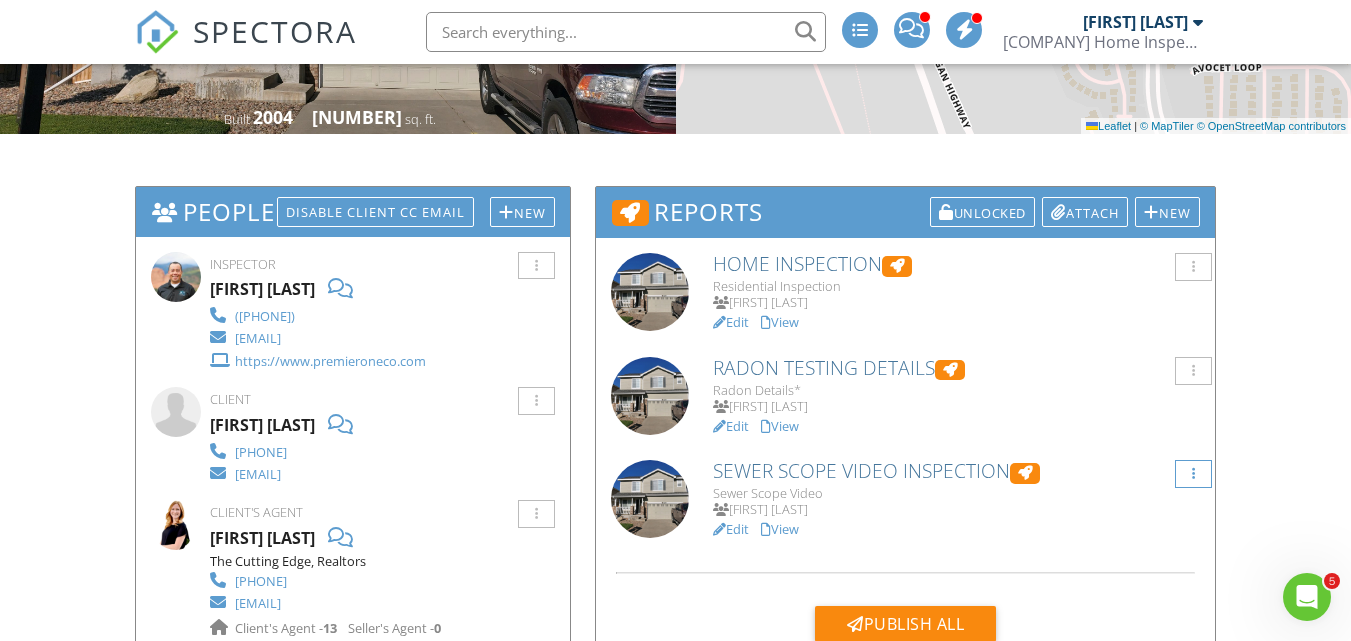 click at bounding box center [1193, 267] 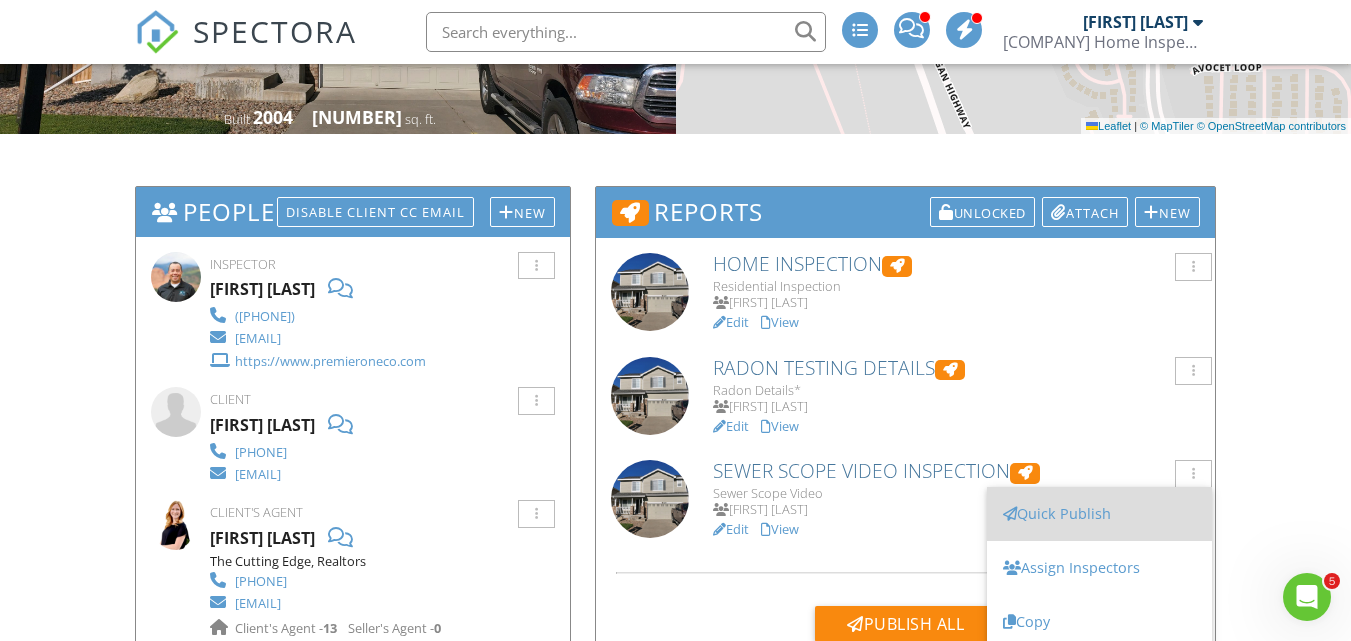 click on "Quick Publish" at bounding box center (1099, 514) 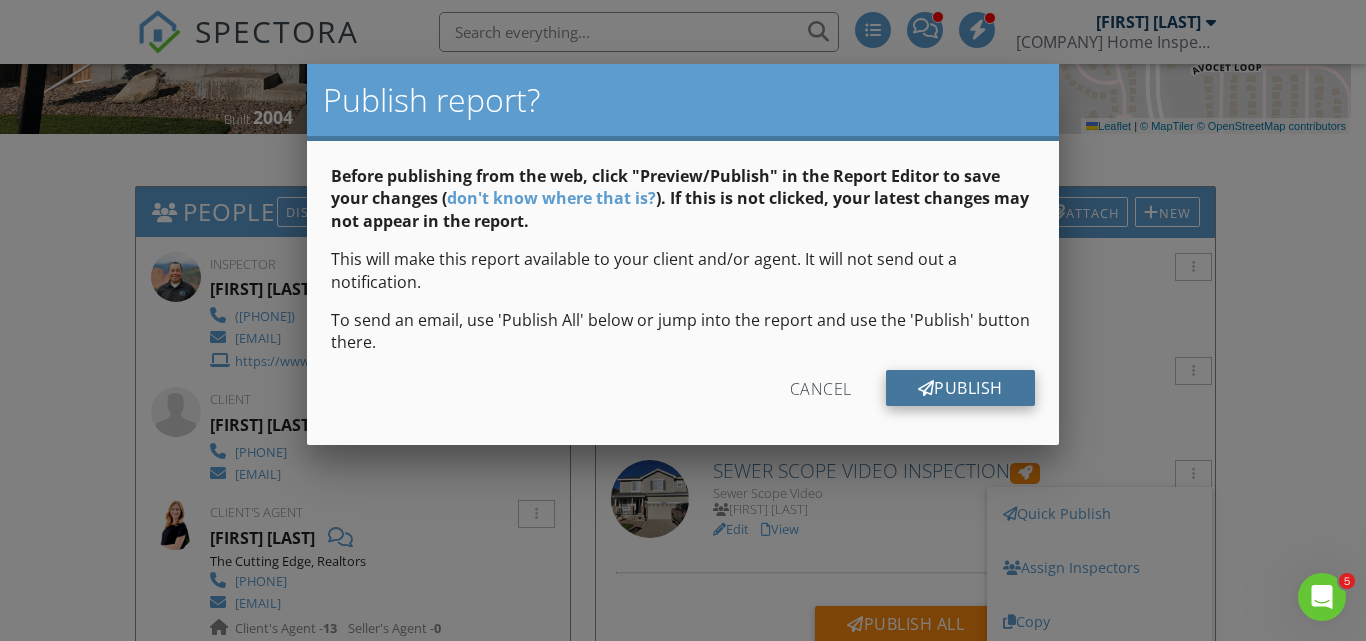 click on "Publish" at bounding box center (960, 388) 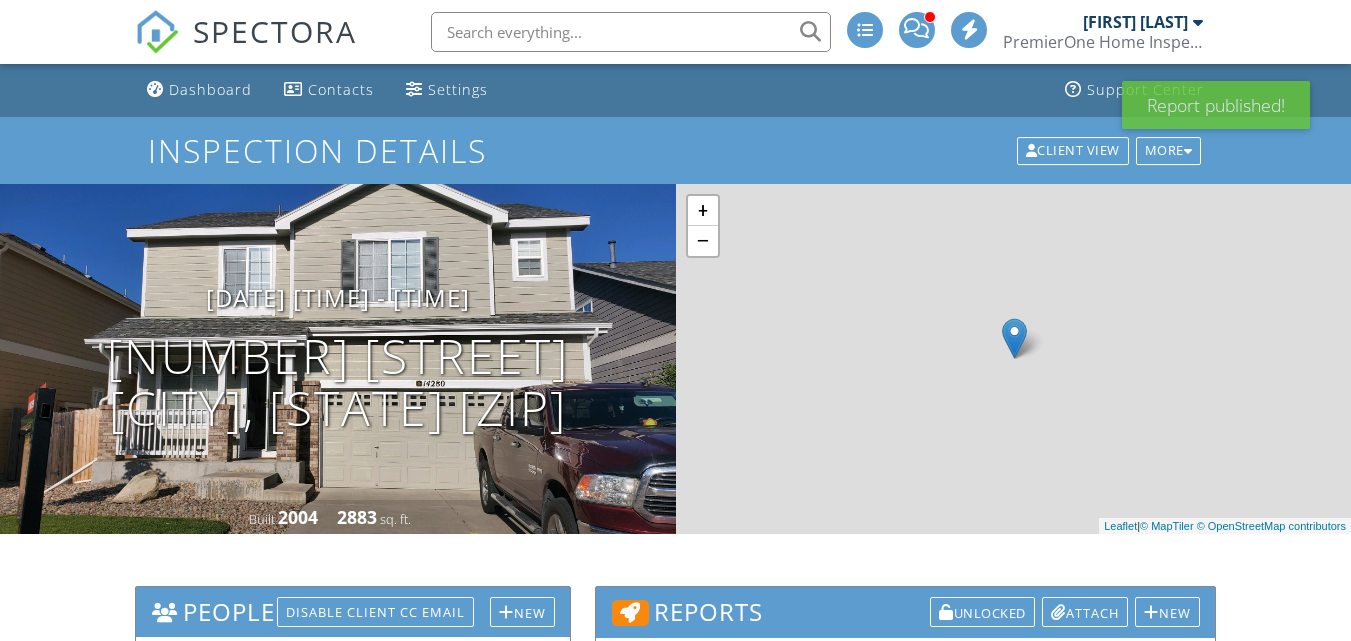 scroll, scrollTop: 0, scrollLeft: 0, axis: both 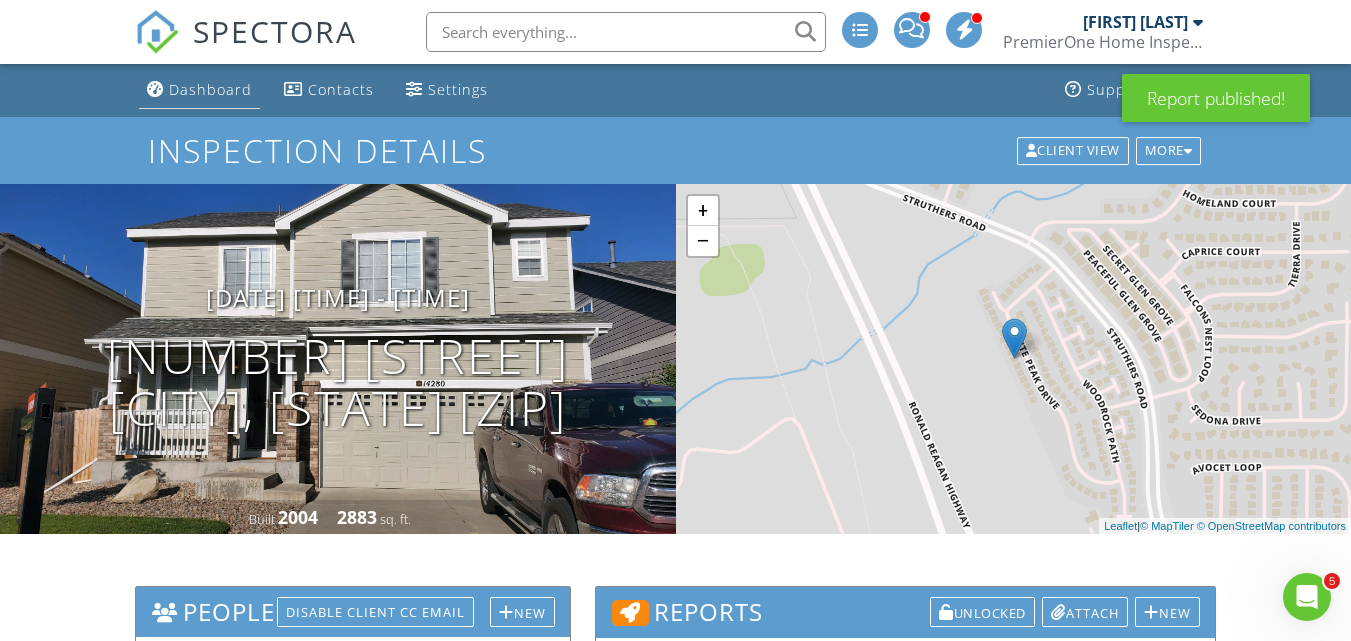 click on "Dashboard" at bounding box center [210, 89] 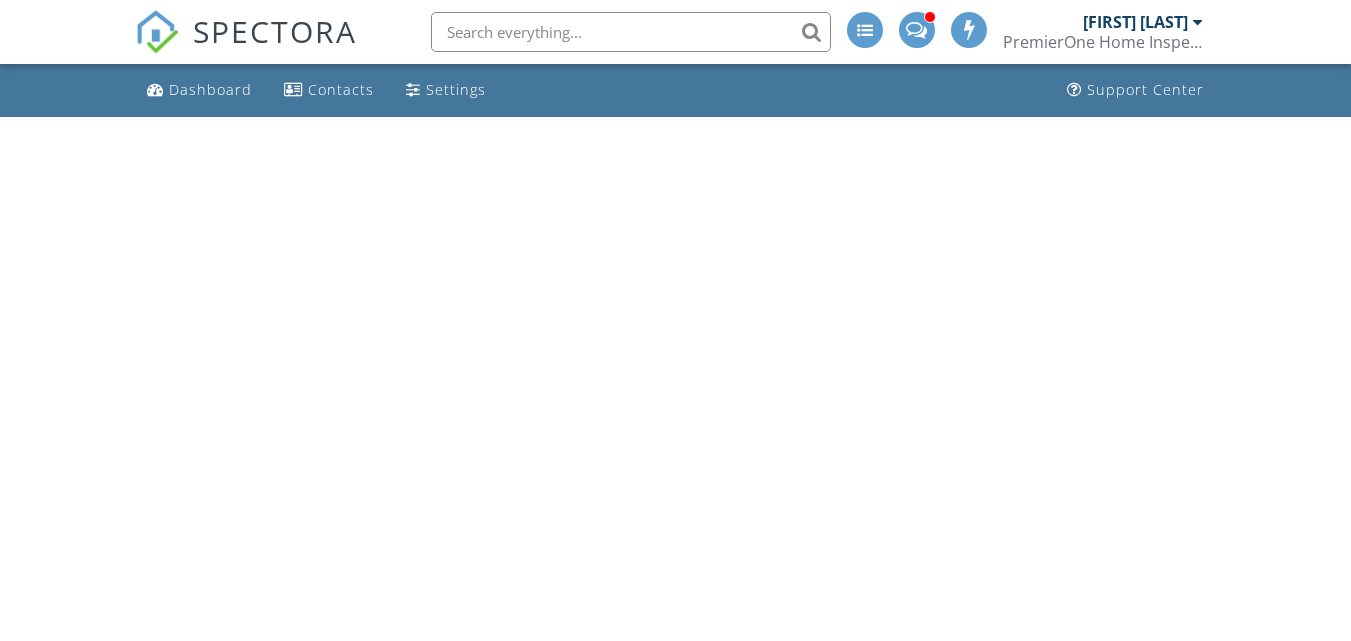 scroll, scrollTop: 0, scrollLeft: 0, axis: both 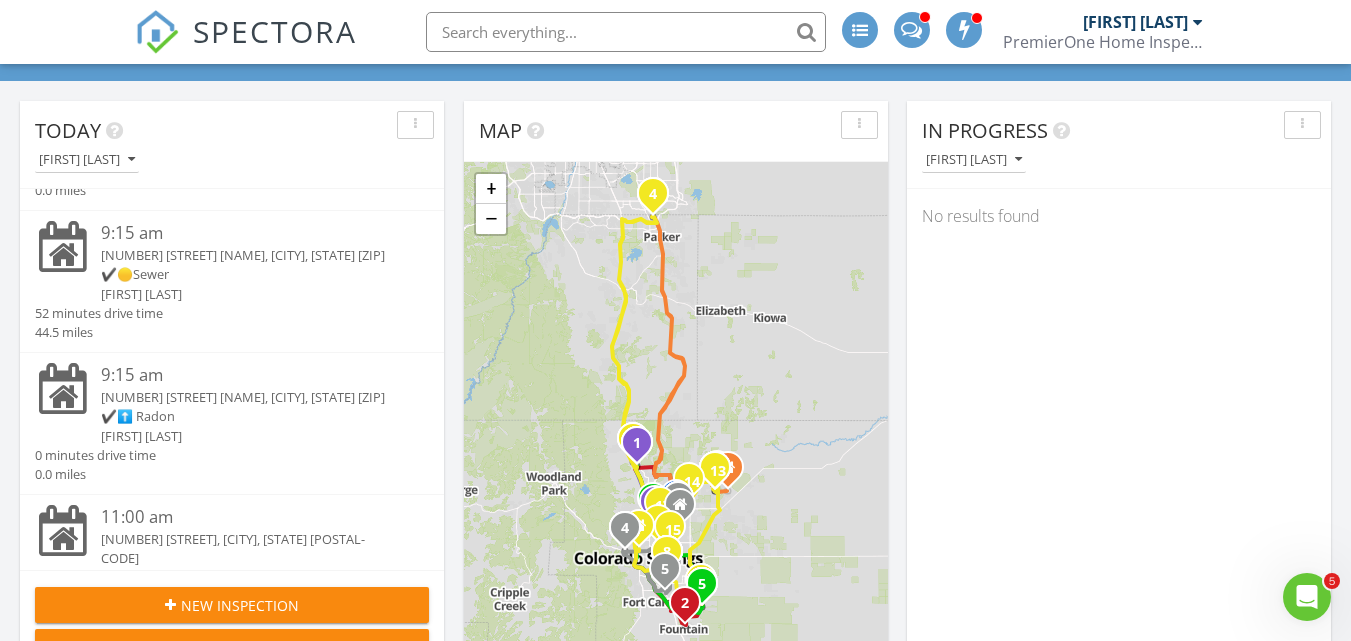 click on "✔️🟡Sewer" at bounding box center [249, 274] 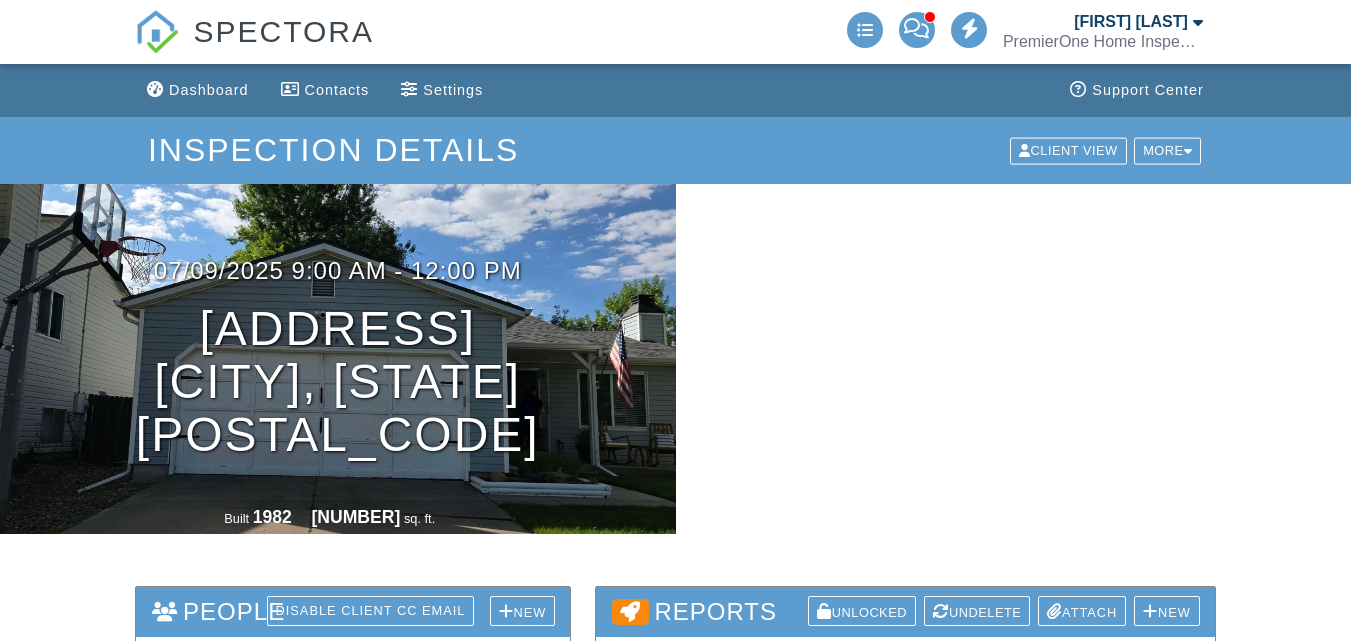 scroll, scrollTop: 0, scrollLeft: 0, axis: both 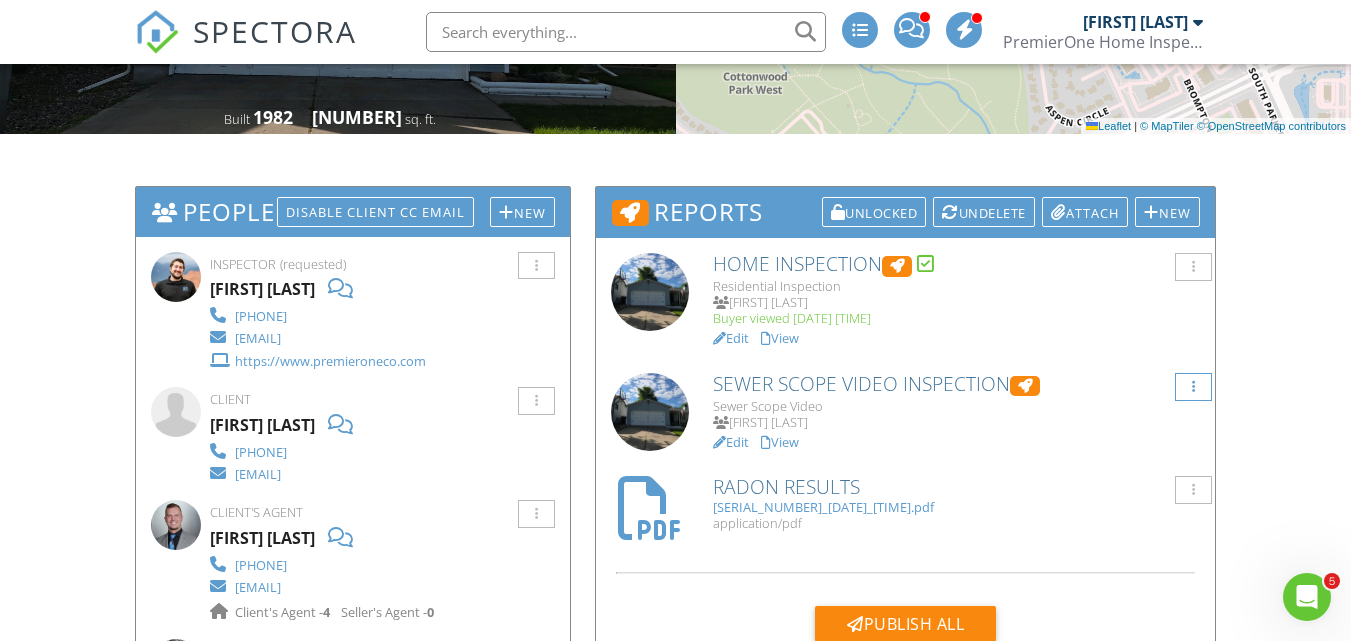 click at bounding box center [1193, 267] 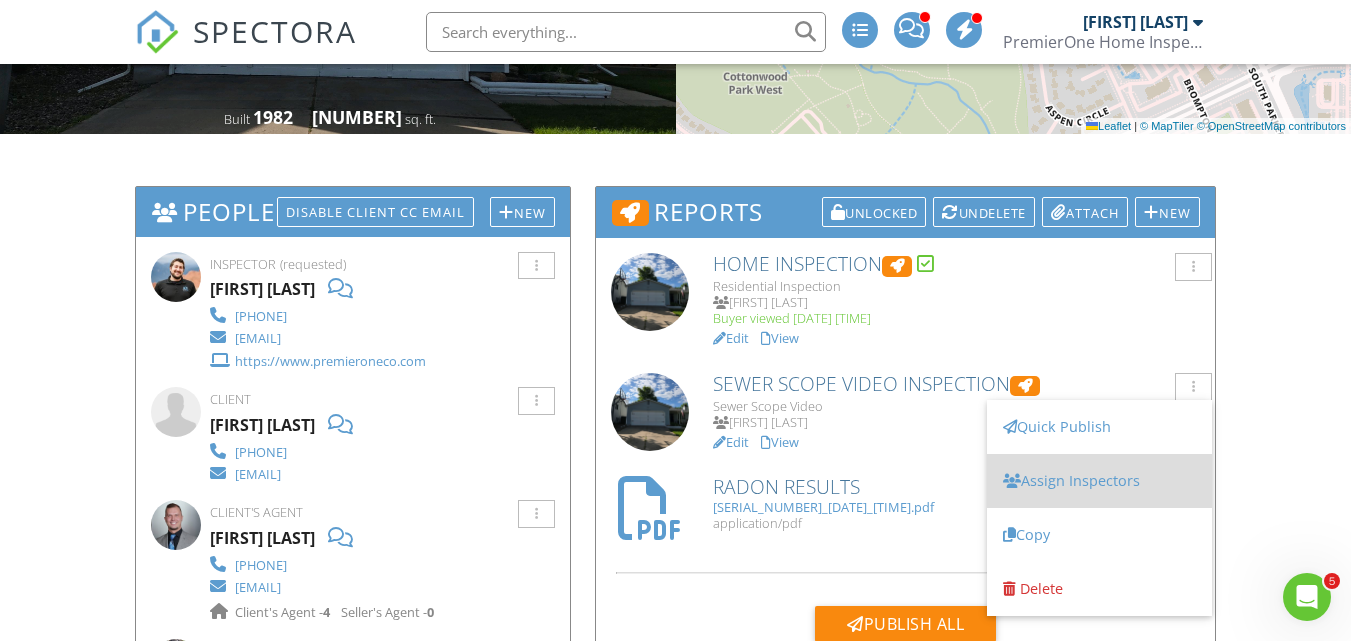 click on "Assign Inspectors" at bounding box center (1099, 481) 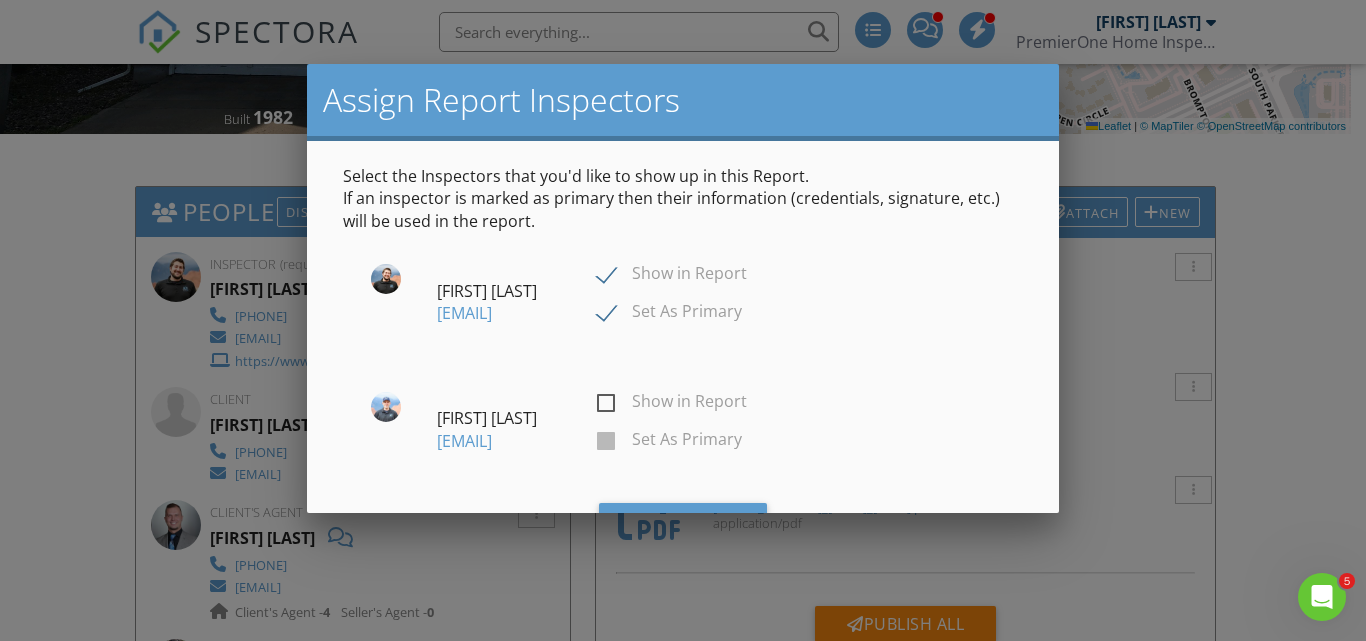 click on "Show in Report" at bounding box center [672, 276] 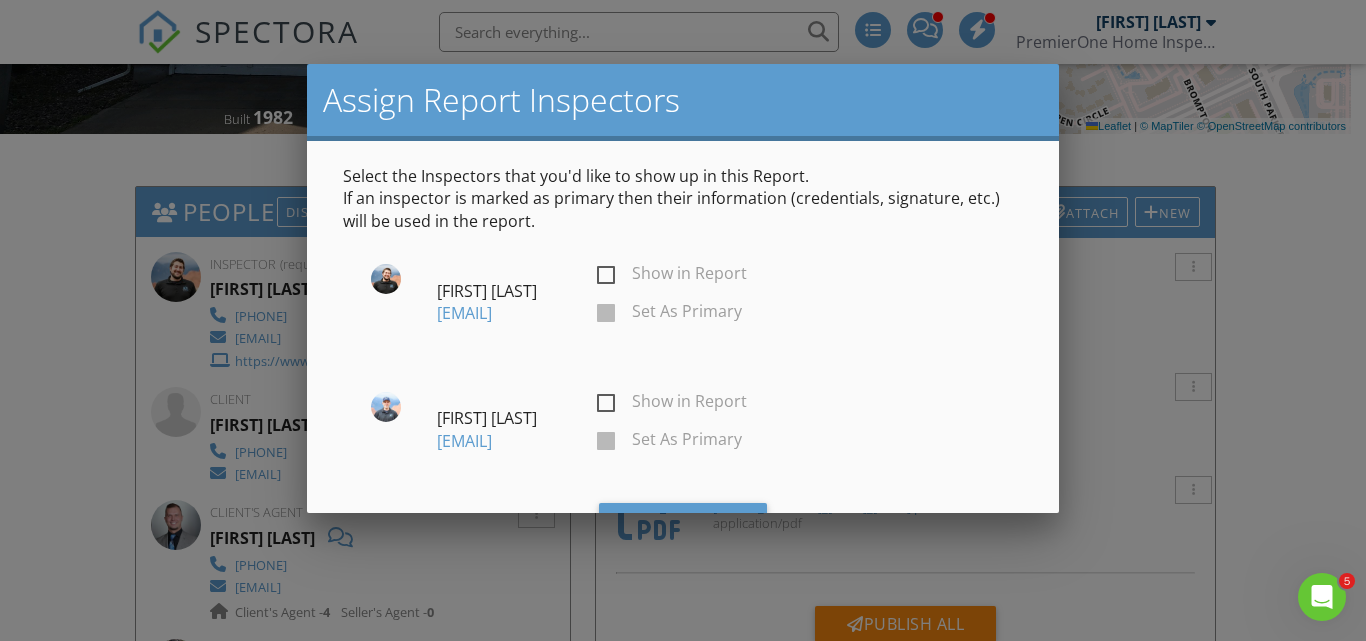 click on "Show in Report" at bounding box center (672, 404) 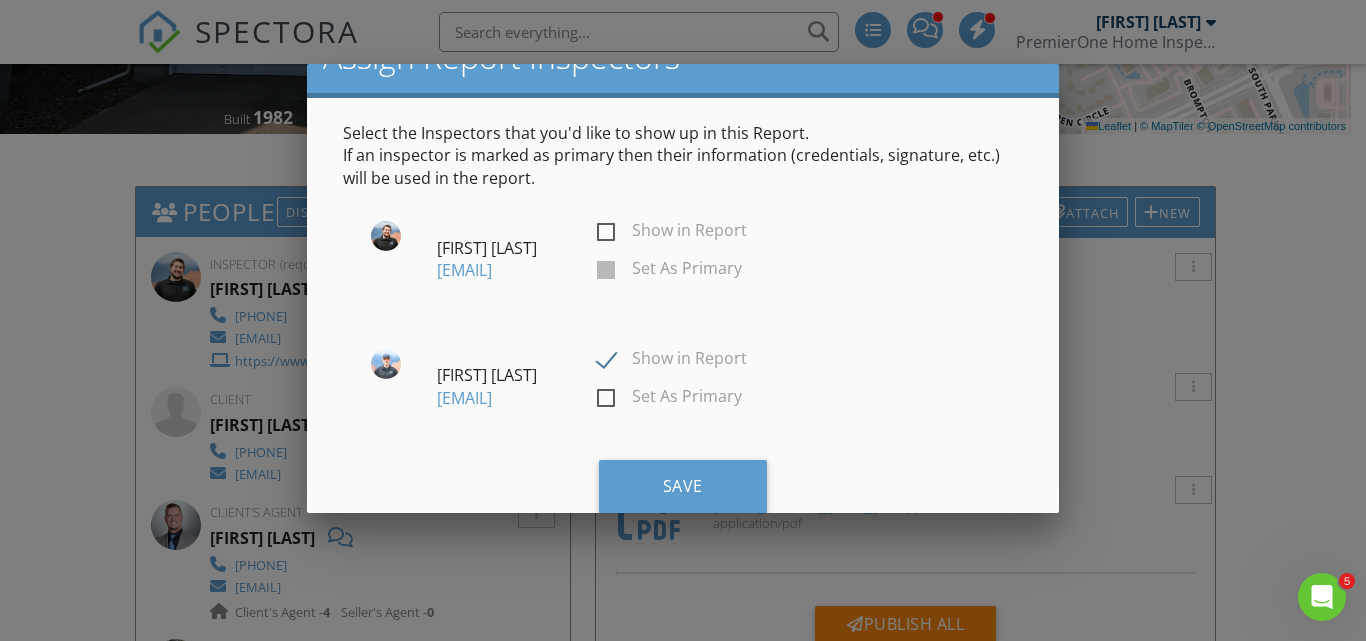 scroll, scrollTop: 103, scrollLeft: 0, axis: vertical 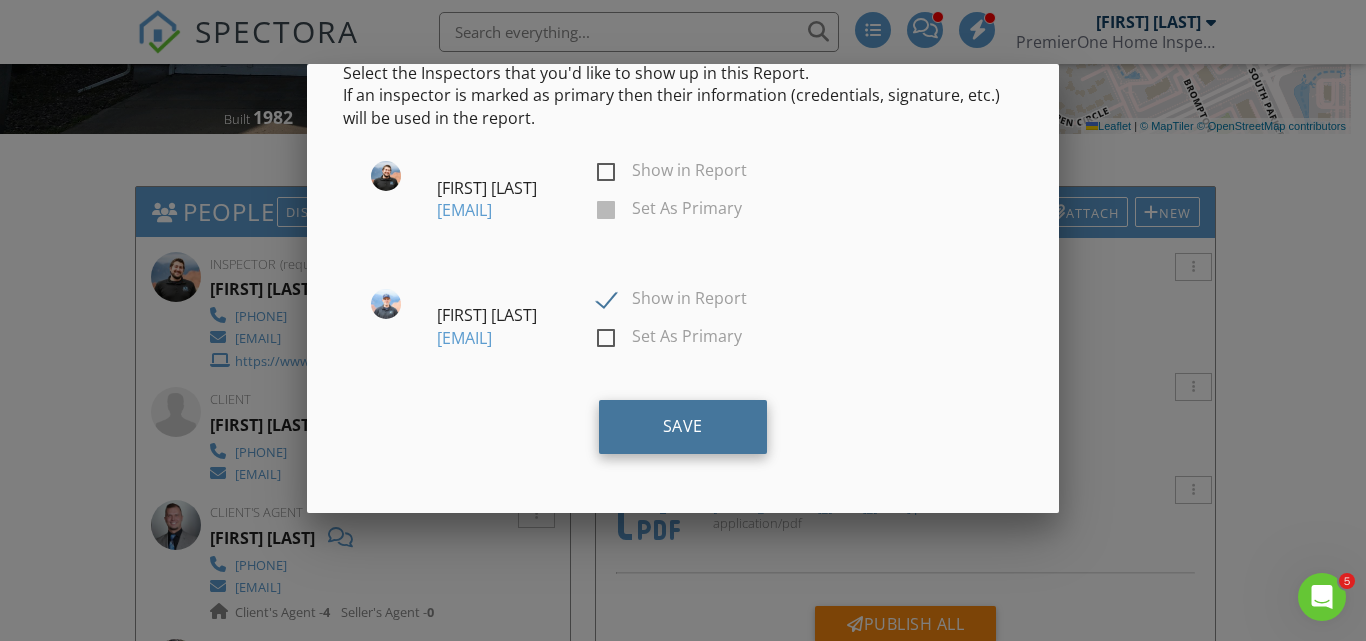 click on "Save" at bounding box center (683, 427) 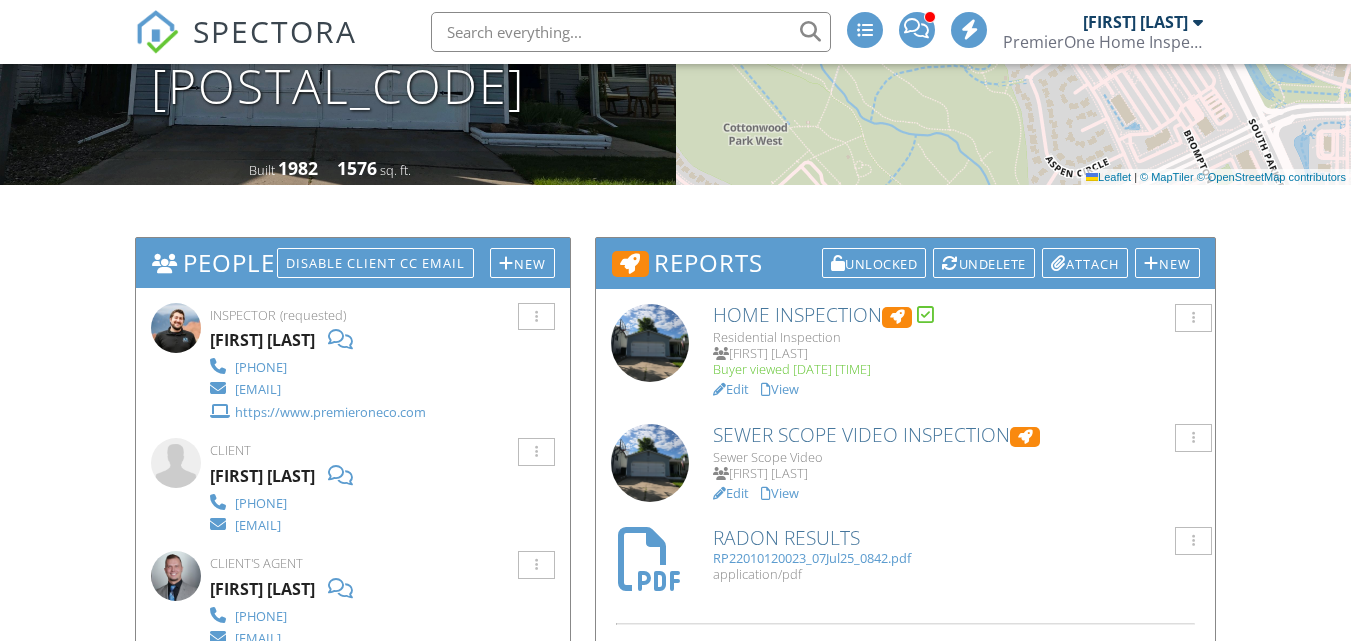 scroll, scrollTop: 349, scrollLeft: 0, axis: vertical 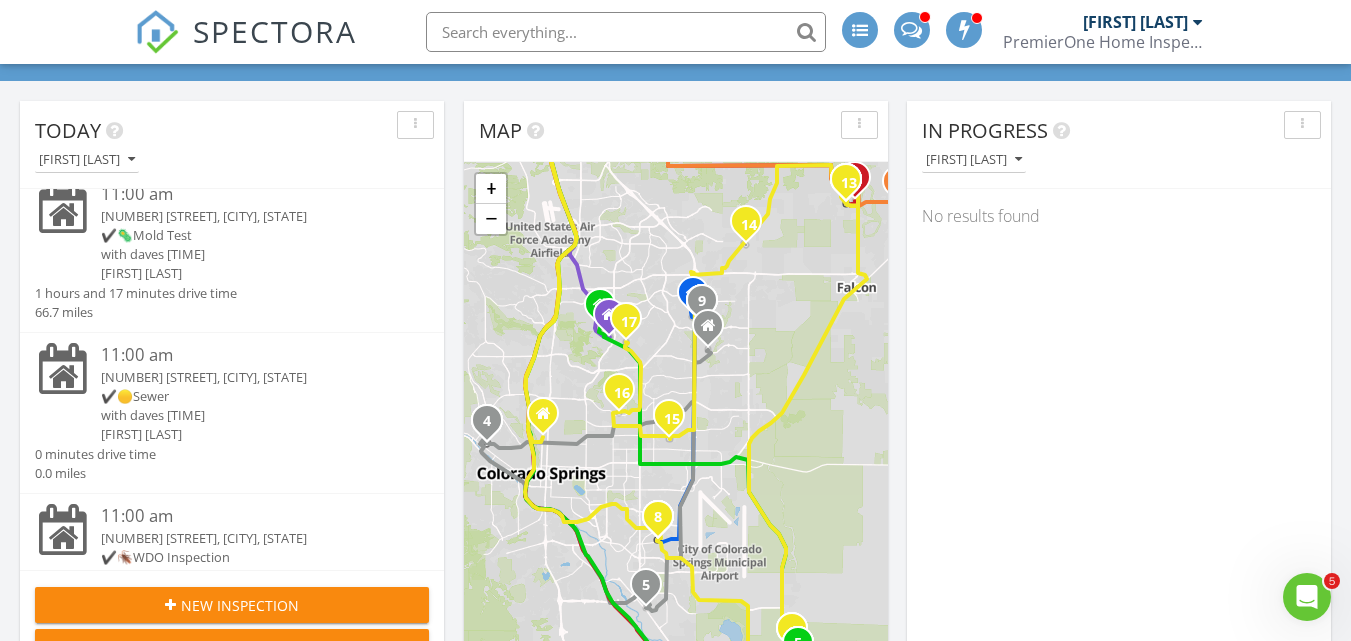 click on "✔️🟡Sewer" at bounding box center [249, 235] 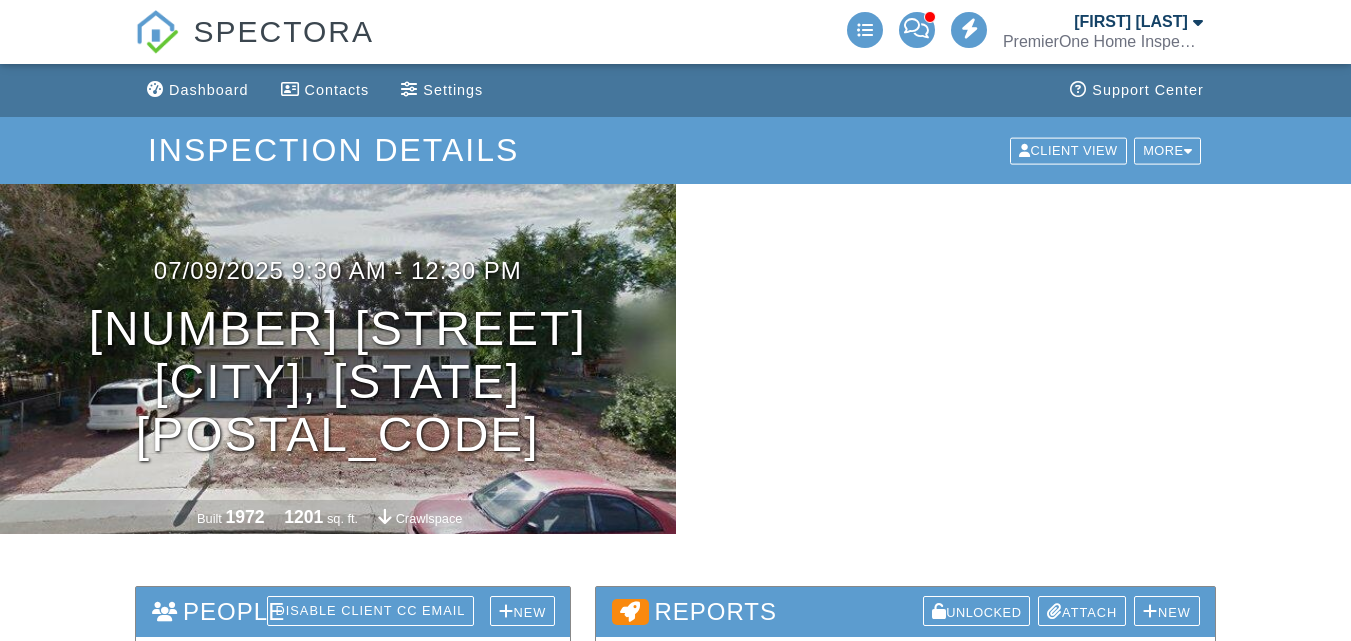 scroll, scrollTop: 0, scrollLeft: 0, axis: both 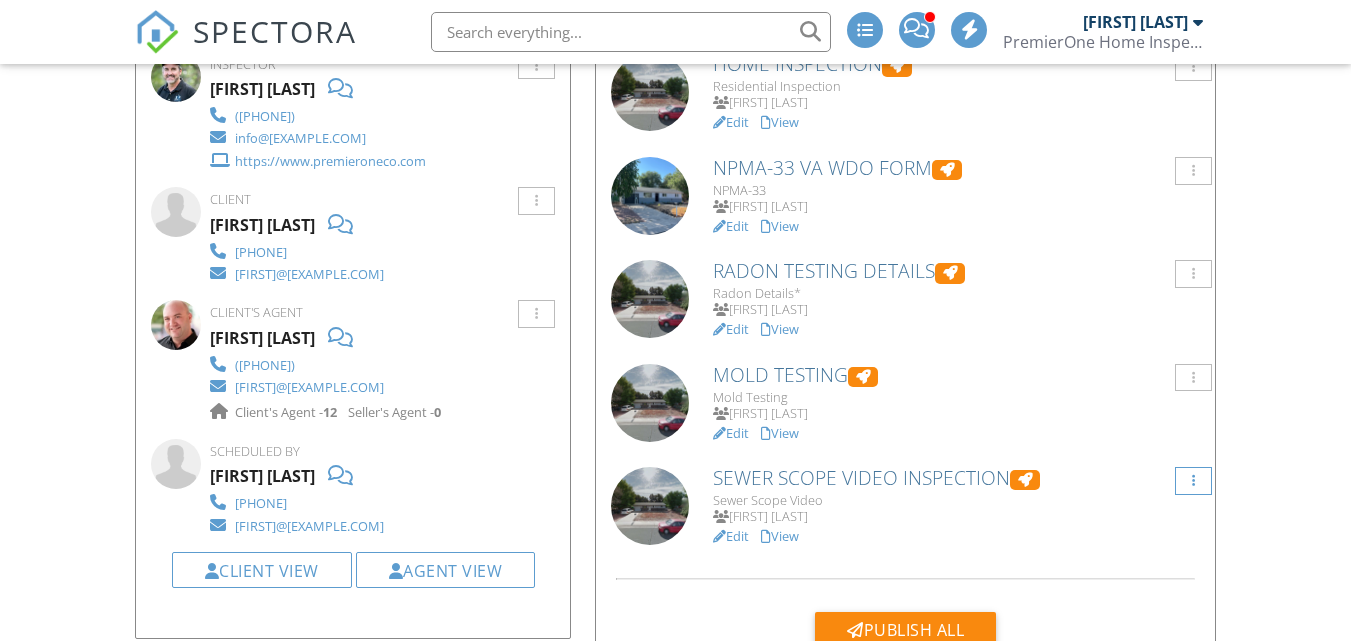 click at bounding box center (1193, 67) 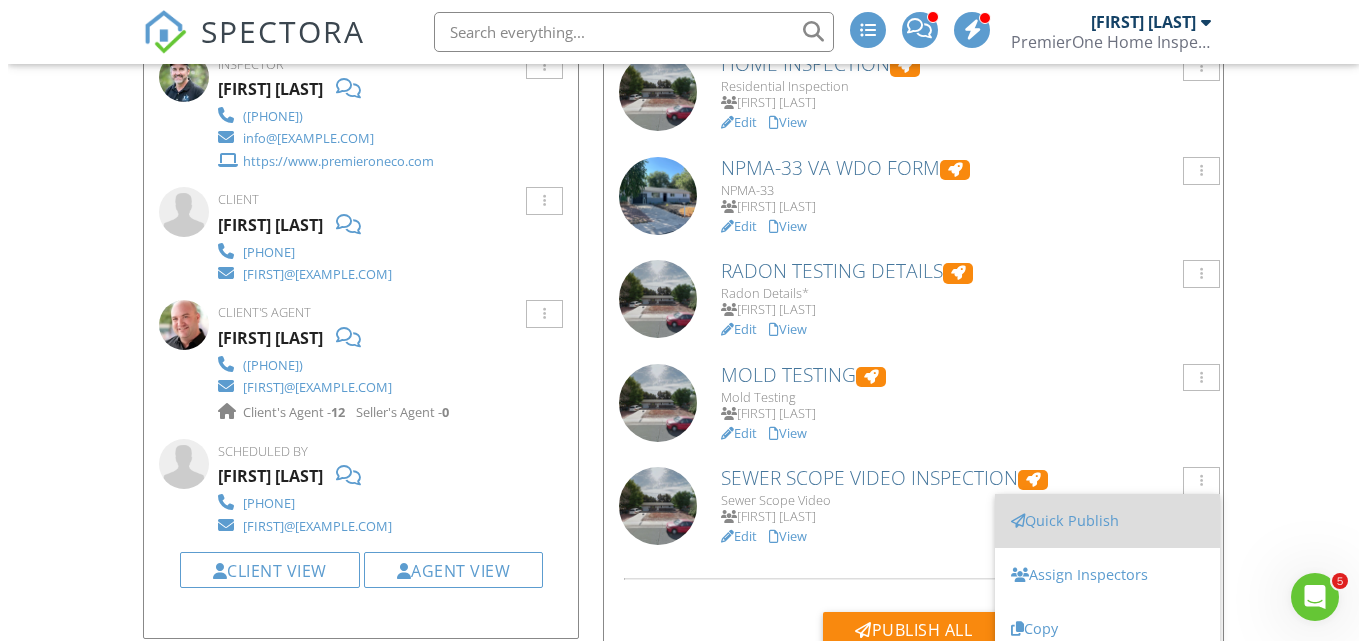 scroll, scrollTop: 0, scrollLeft: 0, axis: both 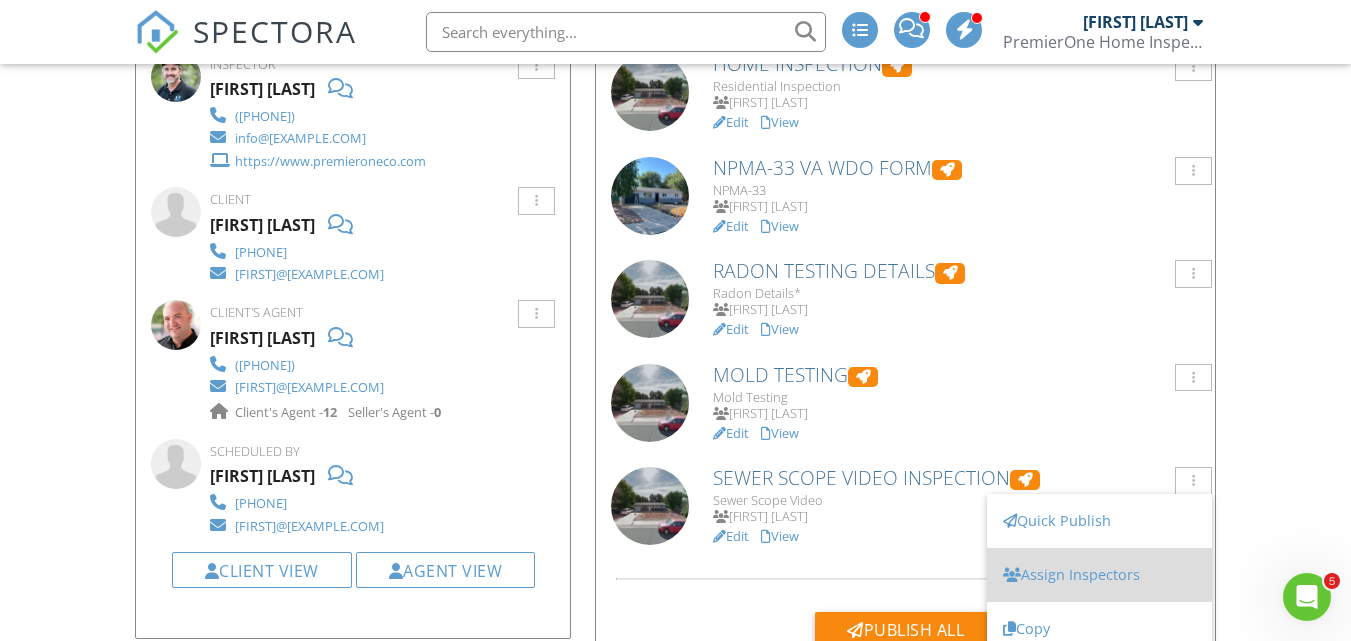click on "Assign Inspectors" at bounding box center (1099, 575) 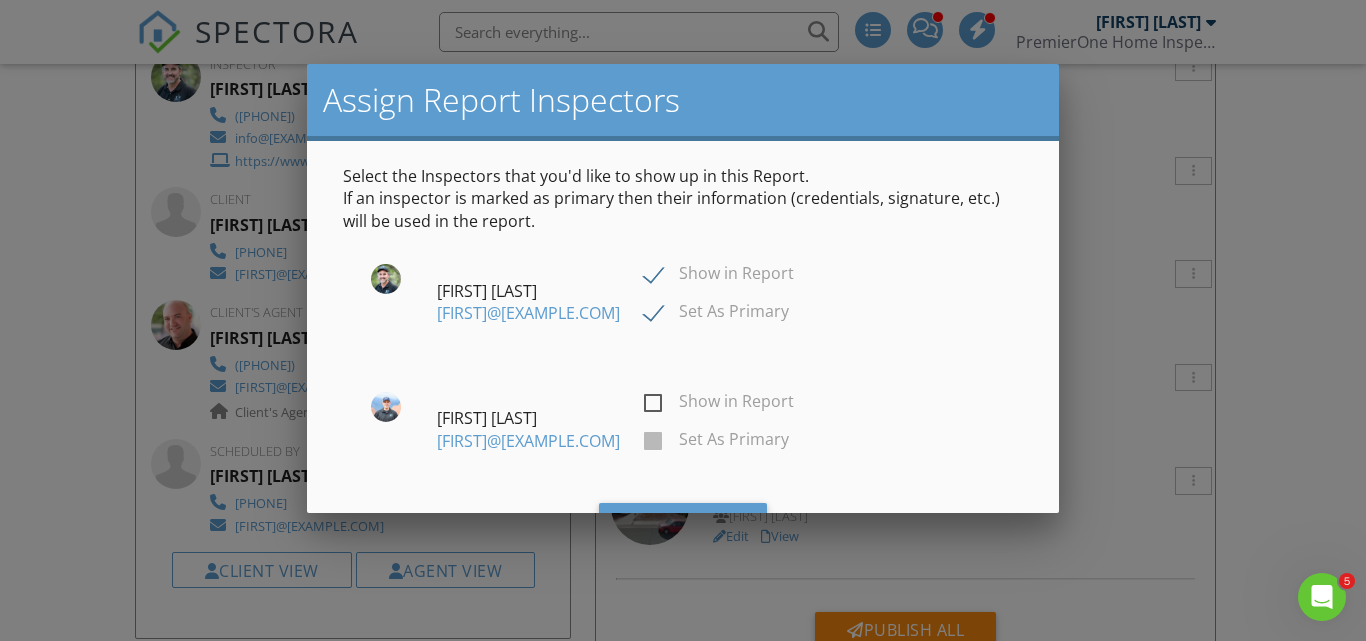 click on "Show in Report" at bounding box center (719, 276) 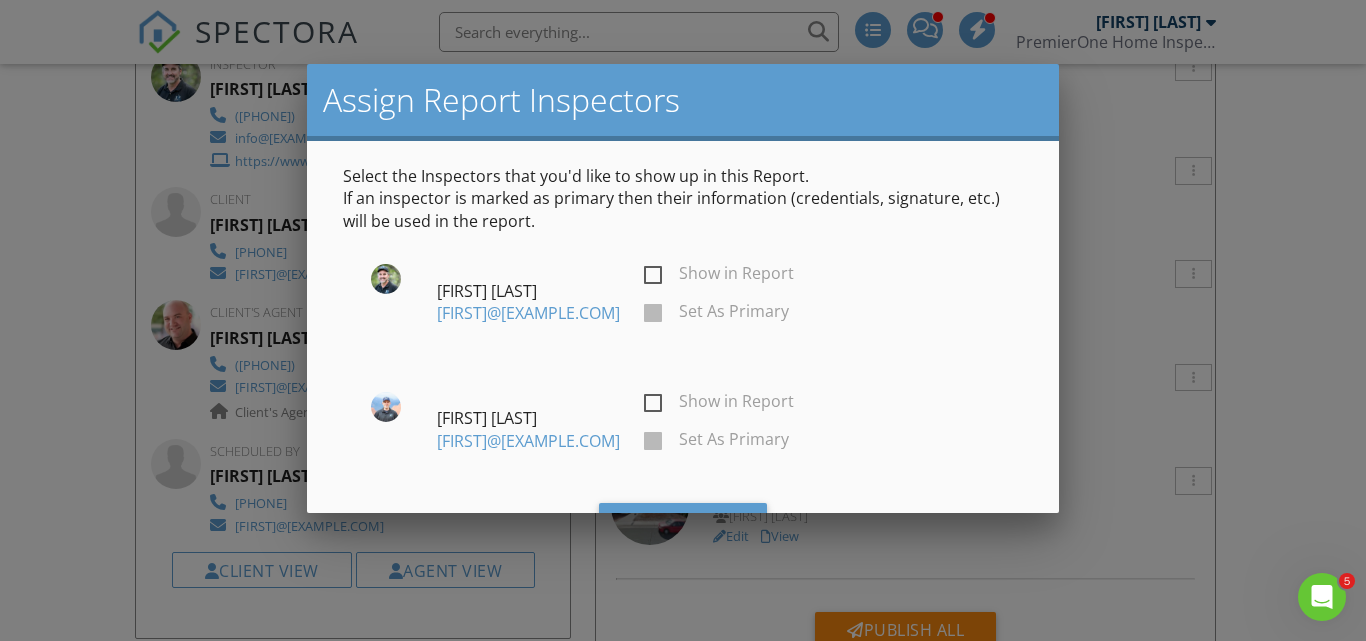 click on "Show in Report" at bounding box center (719, 404) 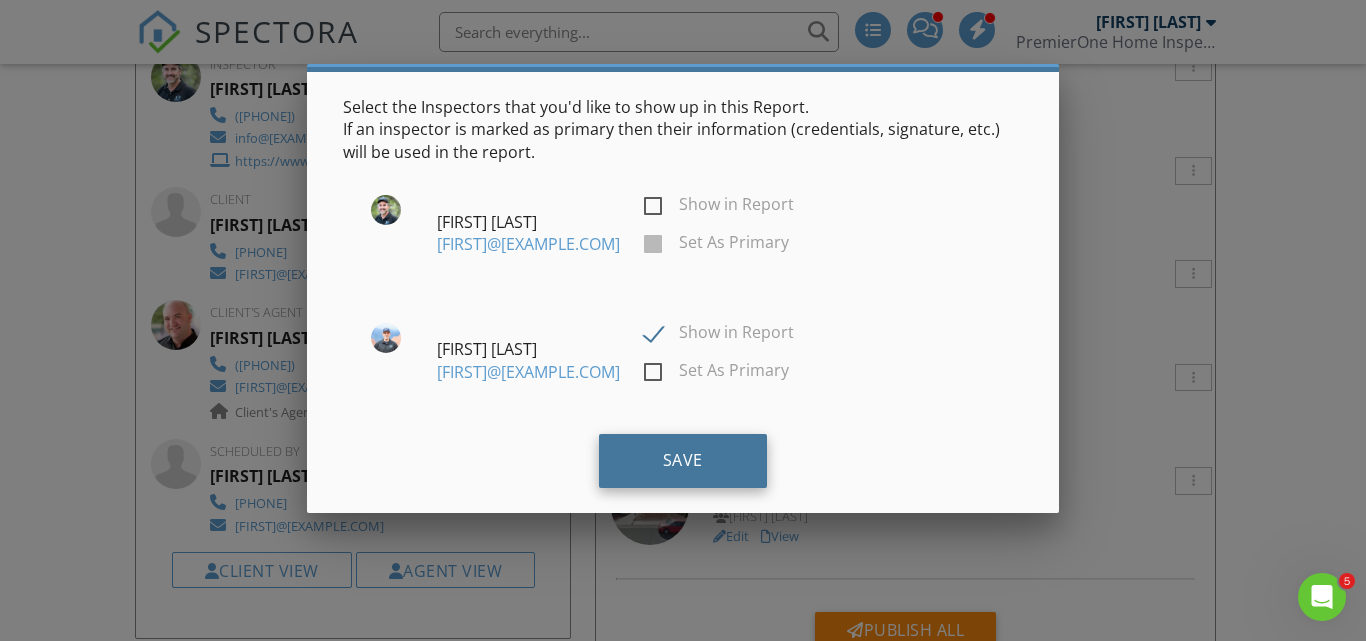 scroll, scrollTop: 103, scrollLeft: 0, axis: vertical 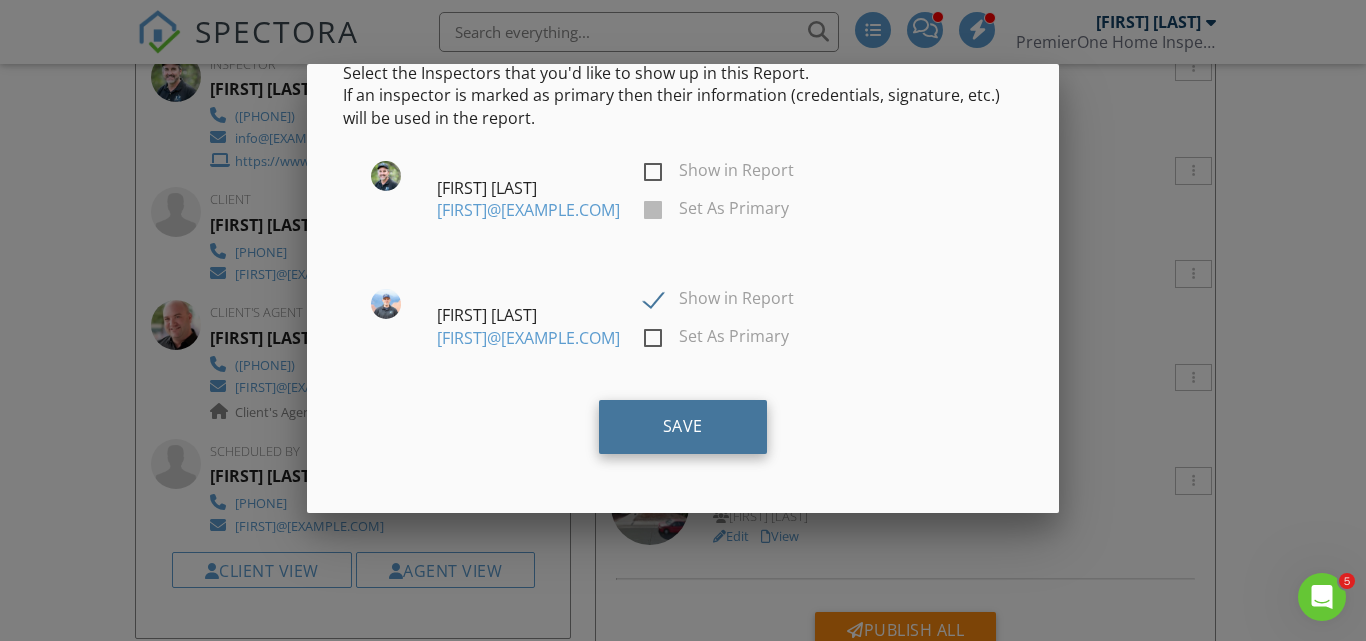 click on "Save" at bounding box center [683, 427] 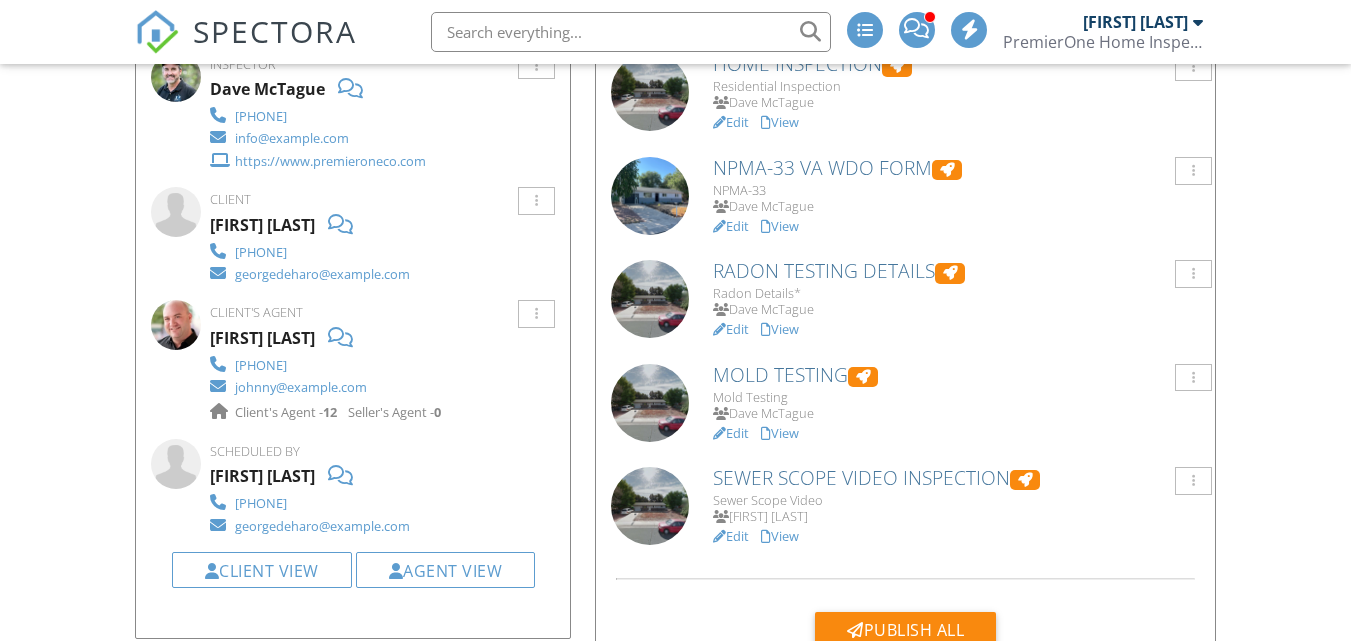 scroll, scrollTop: 600, scrollLeft: 0, axis: vertical 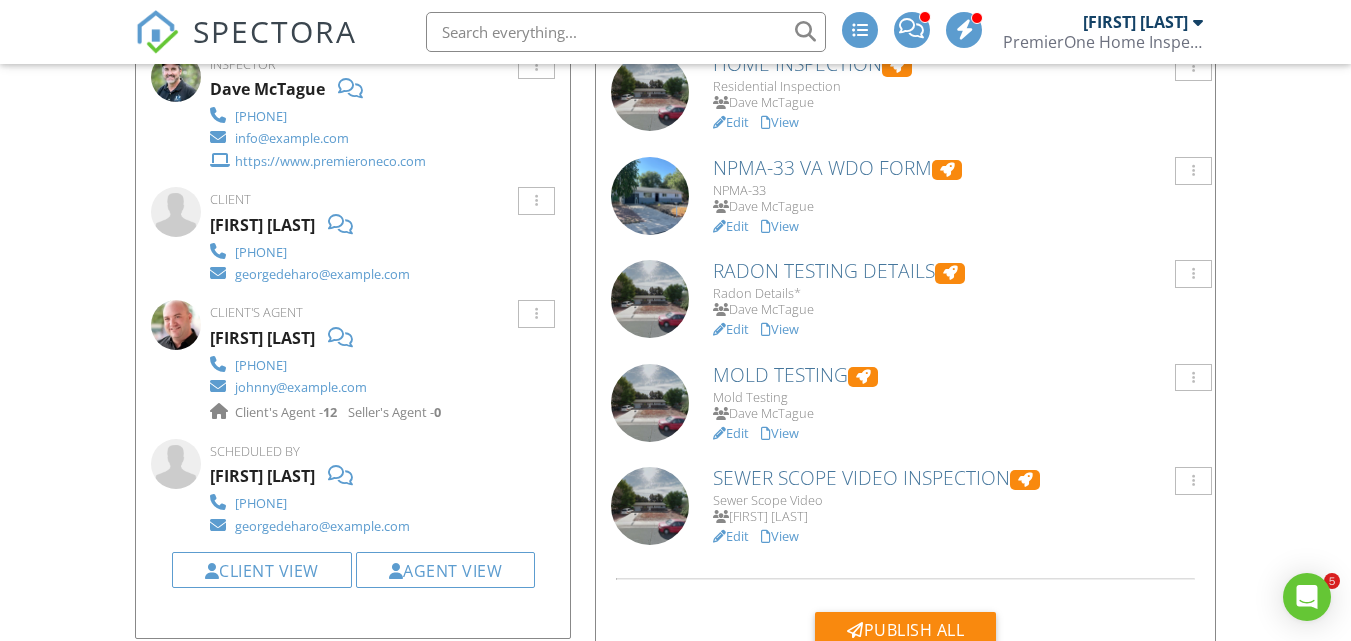 click on "Edit" at bounding box center [731, 536] 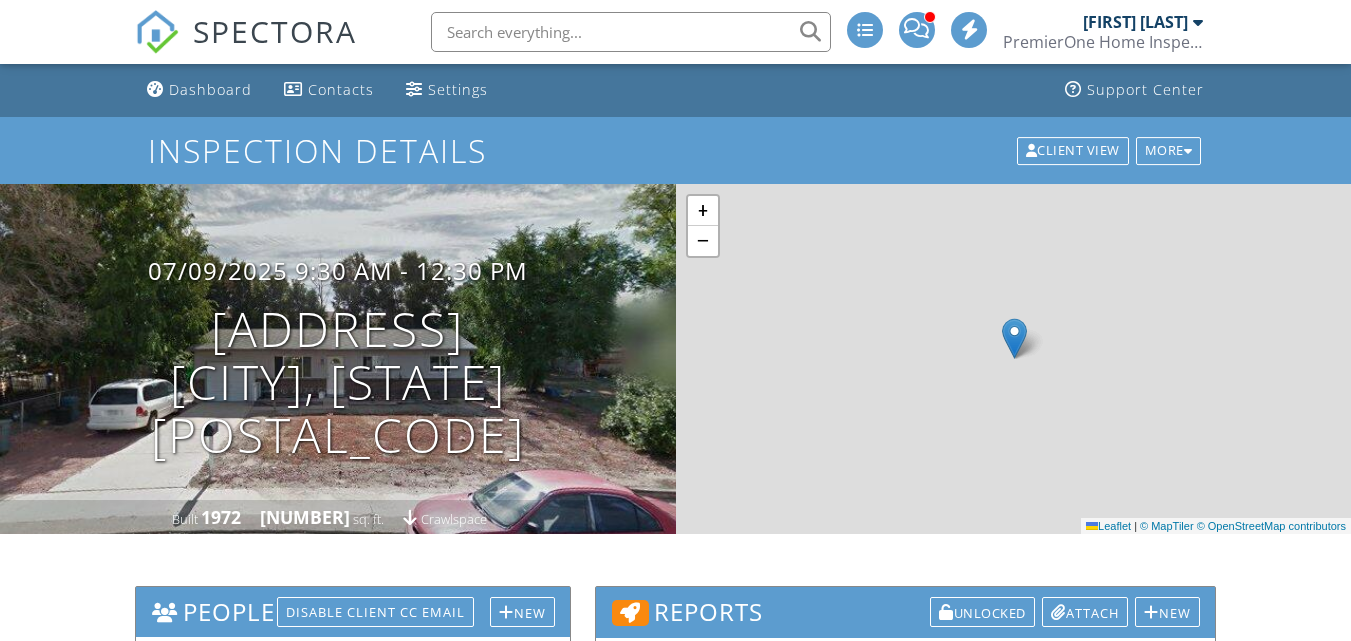scroll, scrollTop: 600, scrollLeft: 0, axis: vertical 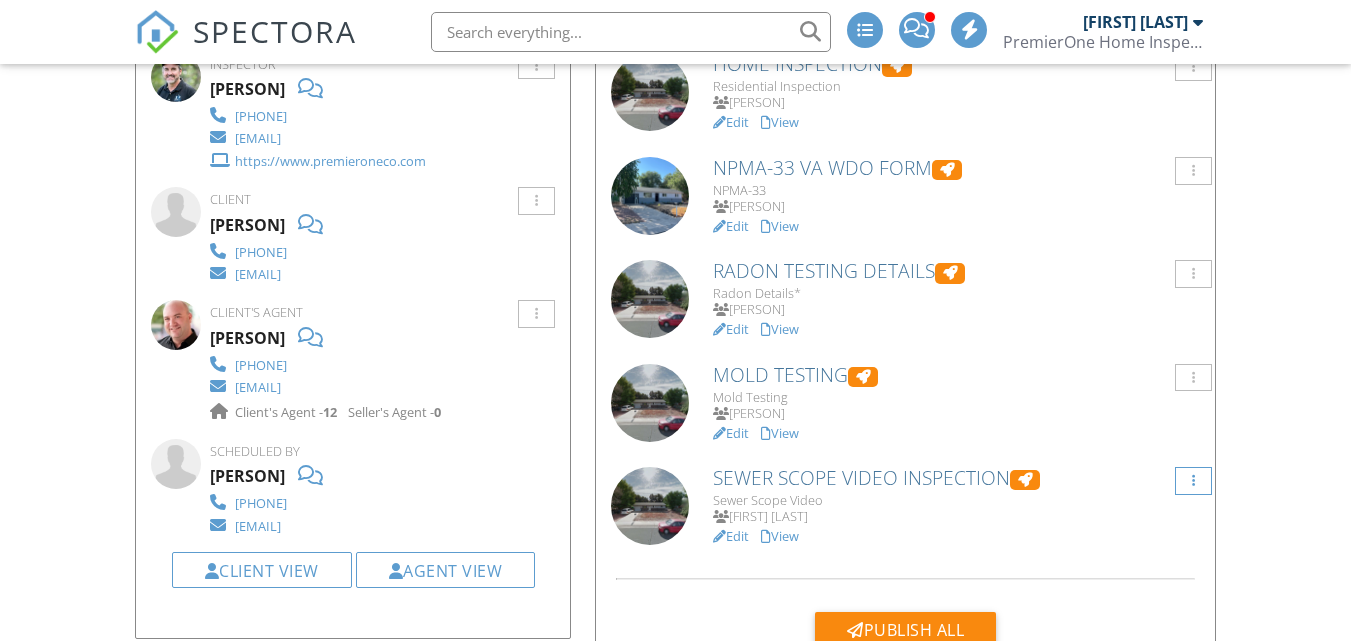 click at bounding box center [1193, 67] 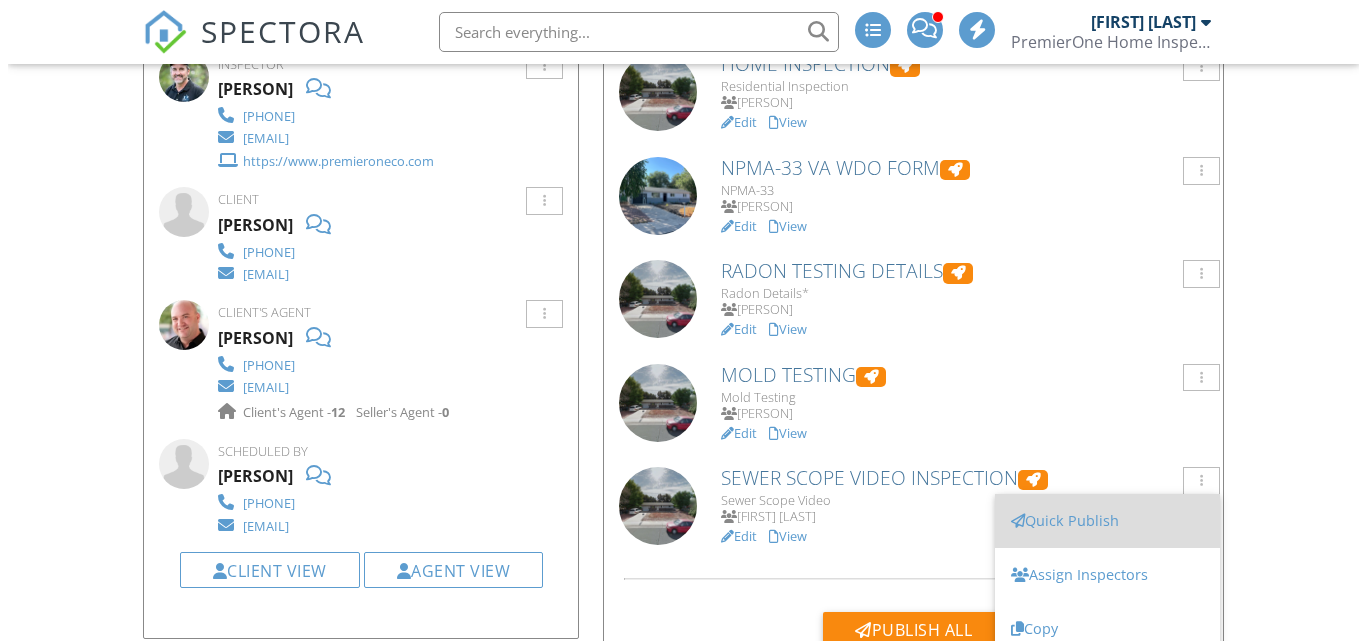 scroll, scrollTop: 600, scrollLeft: 0, axis: vertical 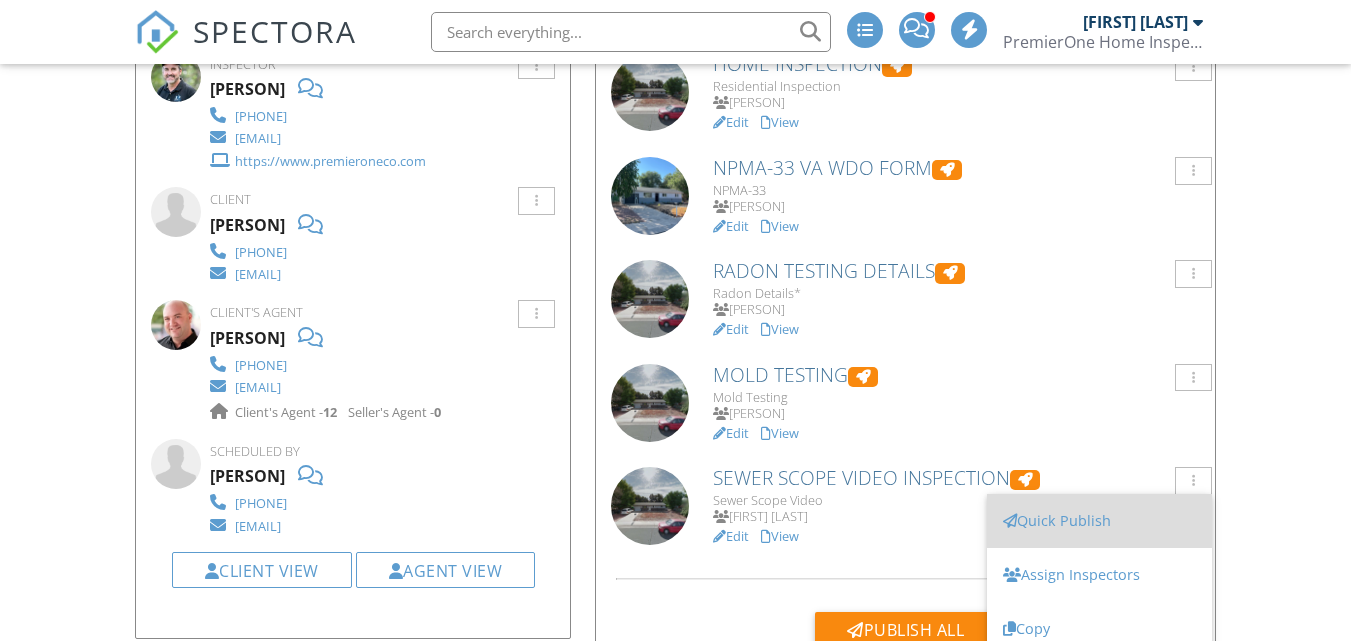 click on "Quick Publish" at bounding box center [1099, 521] 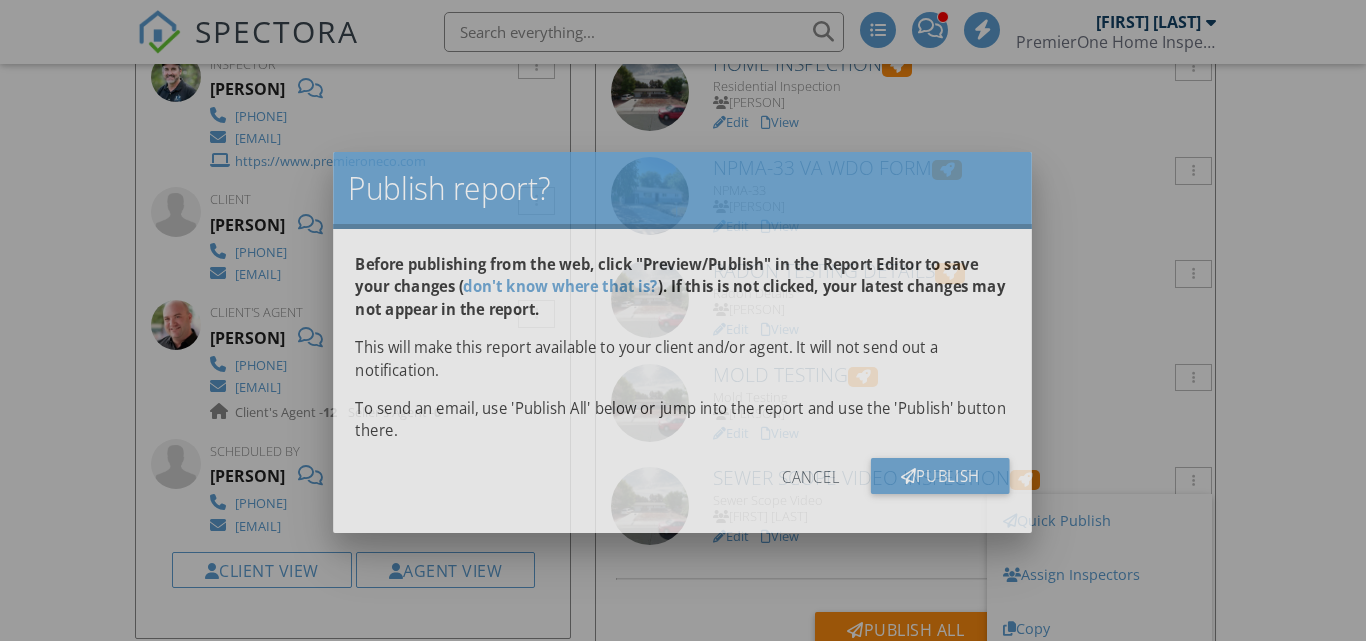 scroll, scrollTop: 0, scrollLeft: 0, axis: both 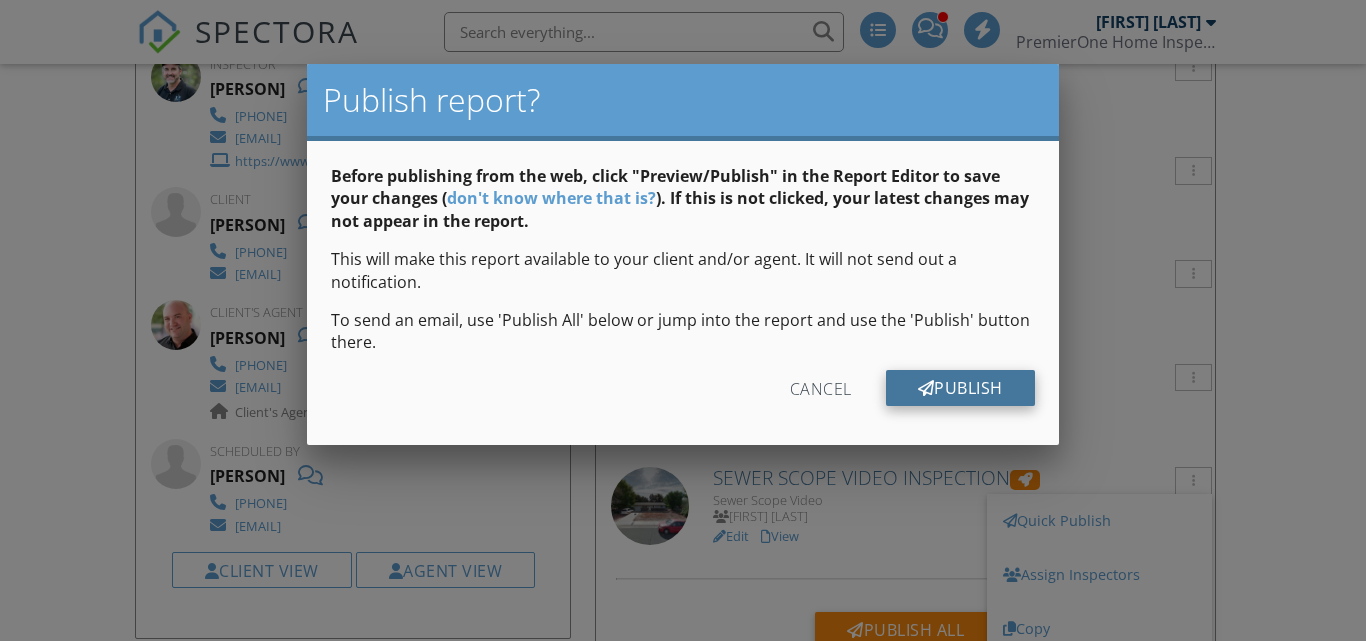 click on "Publish" at bounding box center (960, 388) 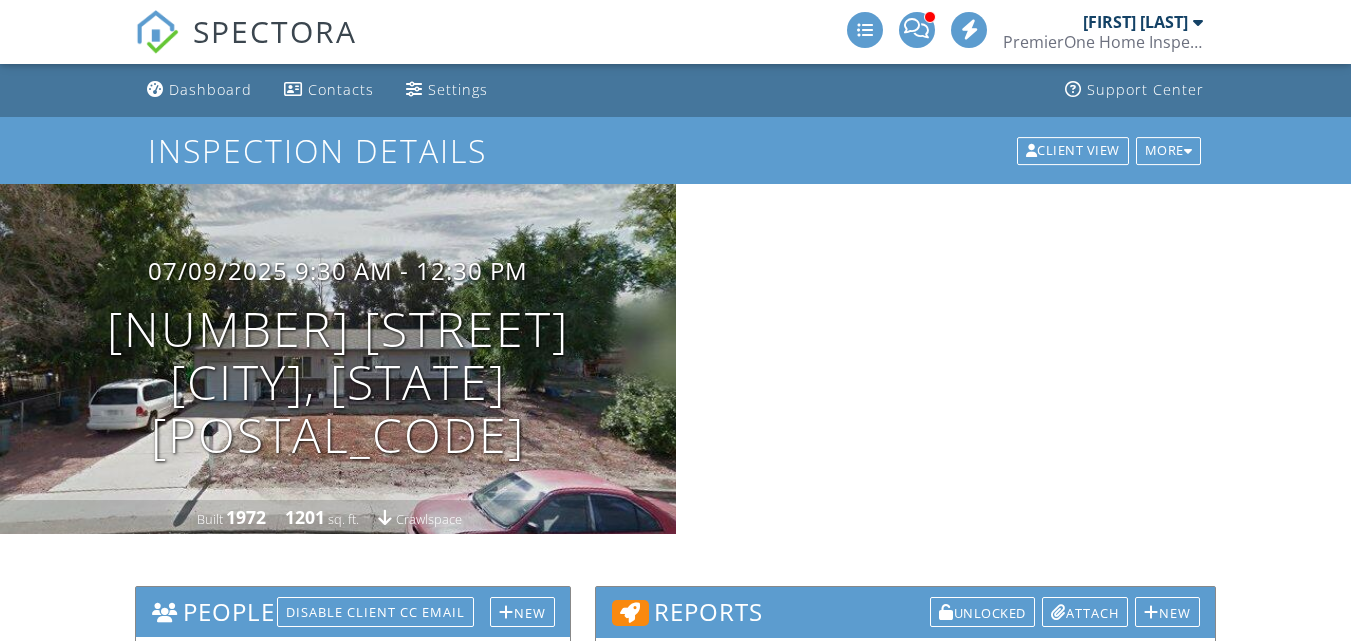 scroll, scrollTop: 0, scrollLeft: 0, axis: both 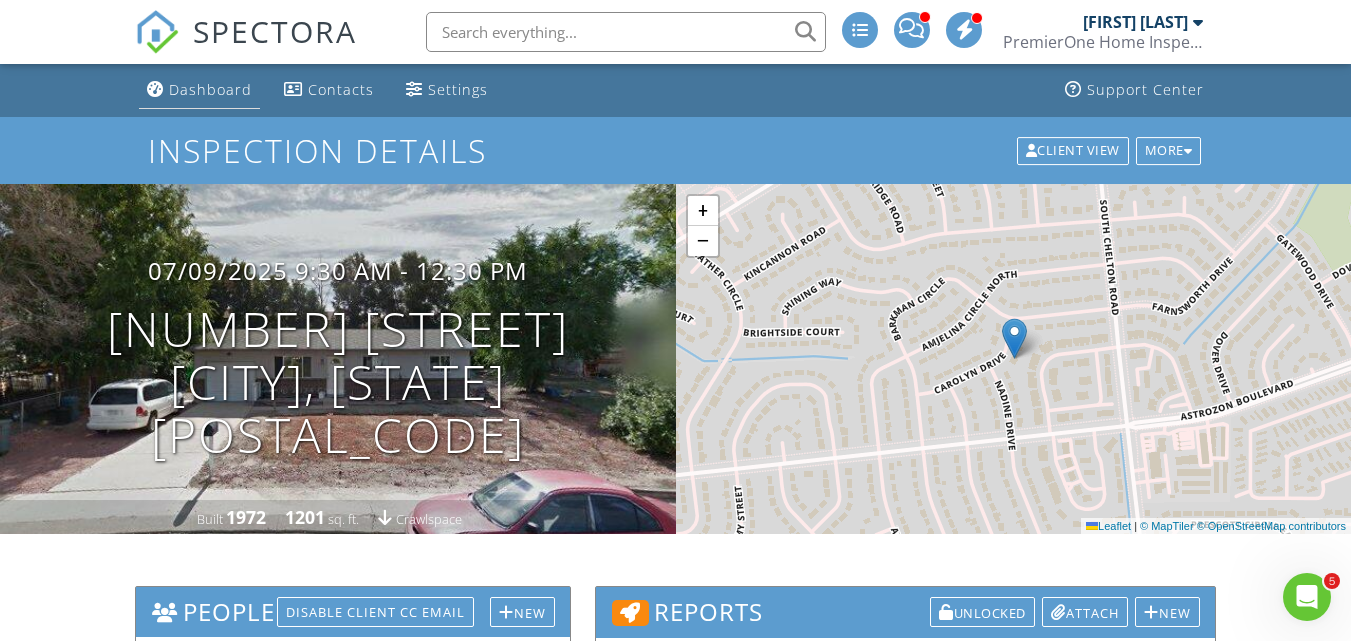 click on "Dashboard" at bounding box center (210, 89) 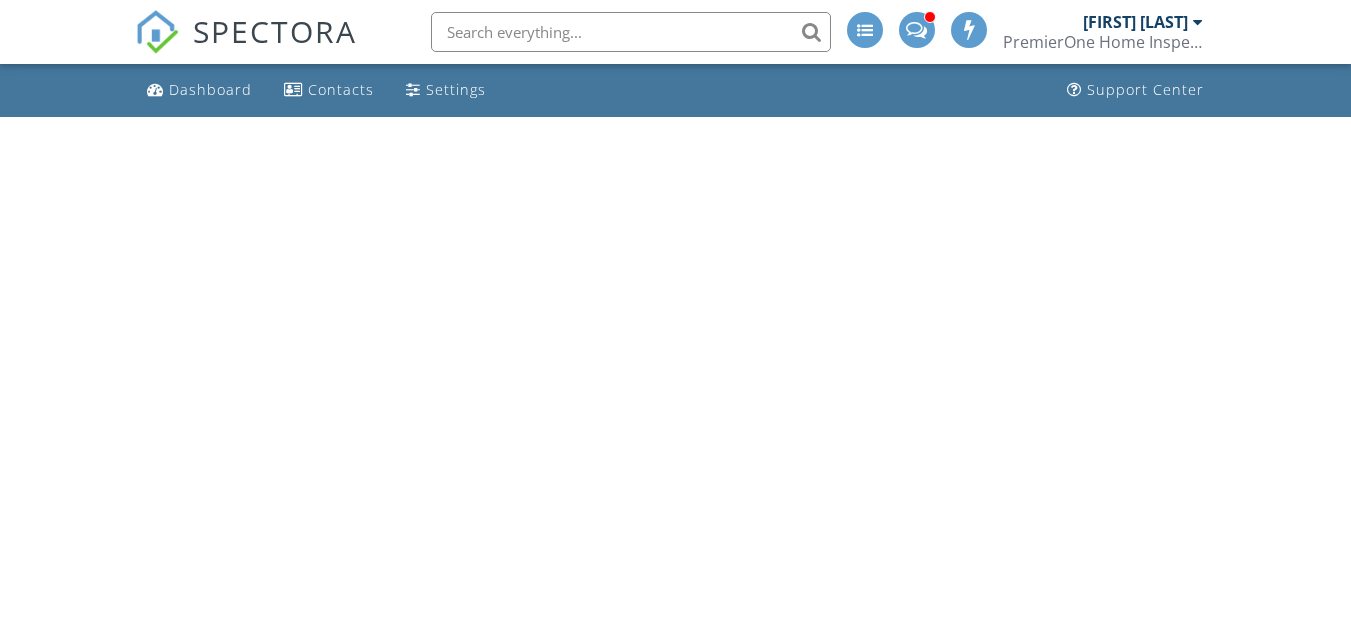 scroll, scrollTop: 0, scrollLeft: 0, axis: both 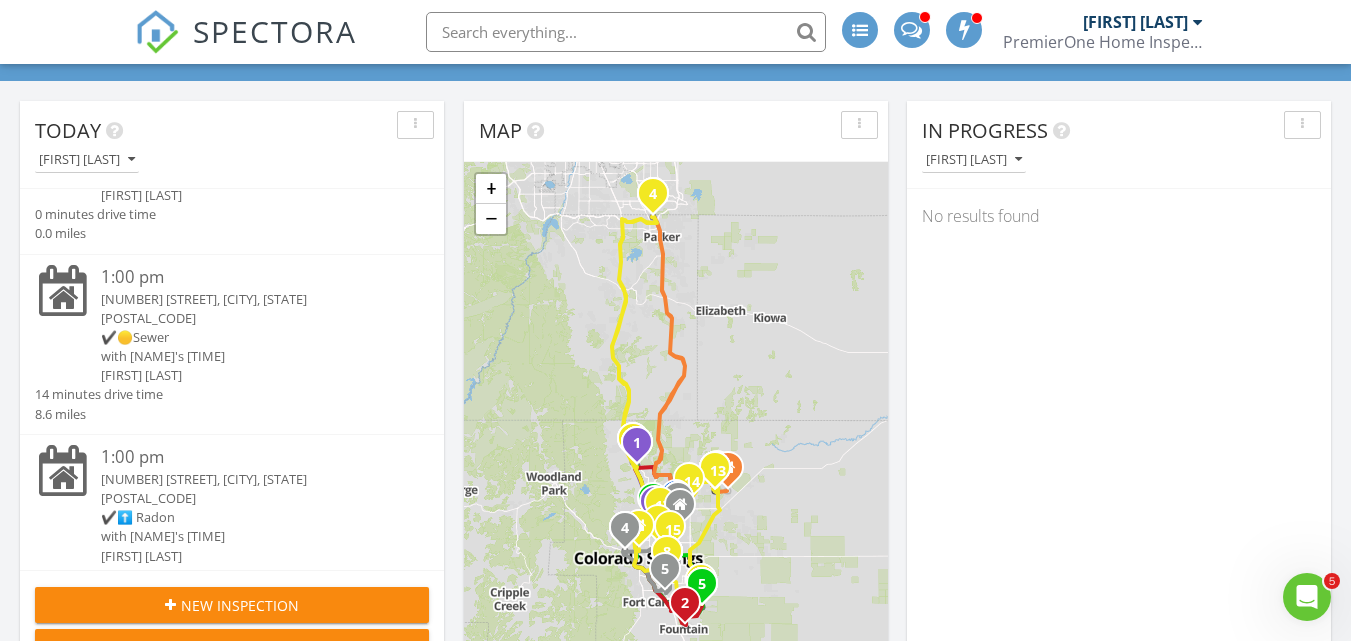 click on "with Ken's 1pm" at bounding box center (249, 356) 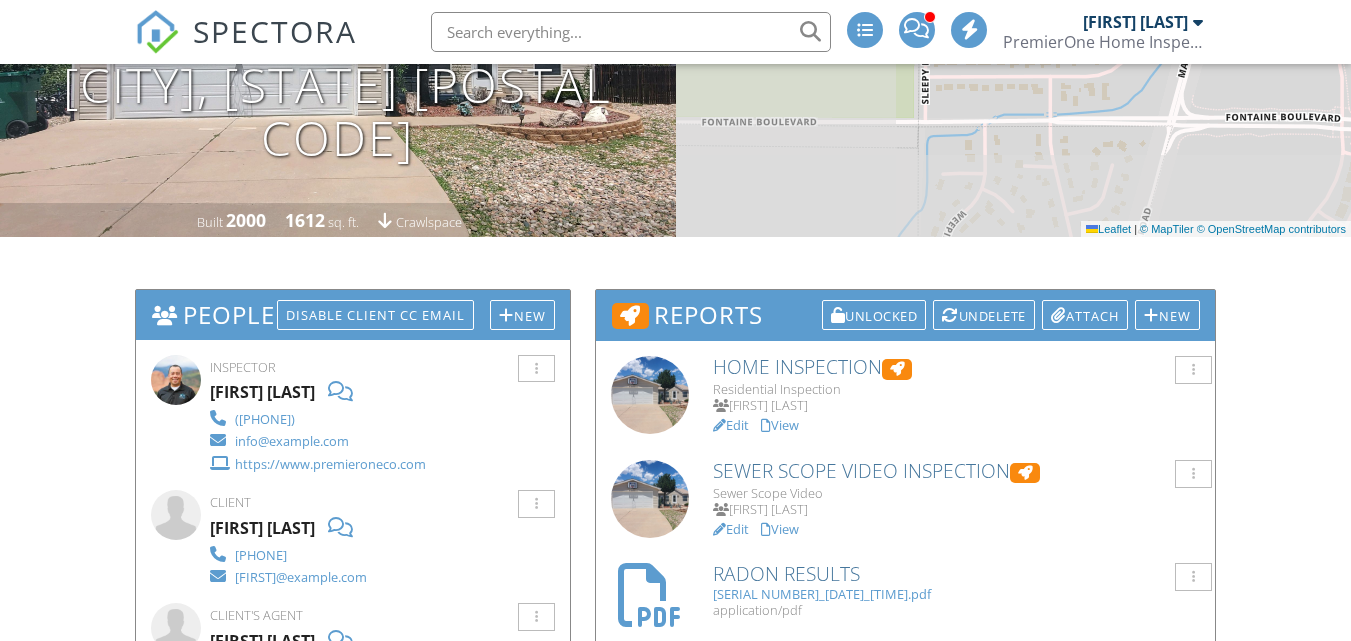 scroll, scrollTop: 400, scrollLeft: 0, axis: vertical 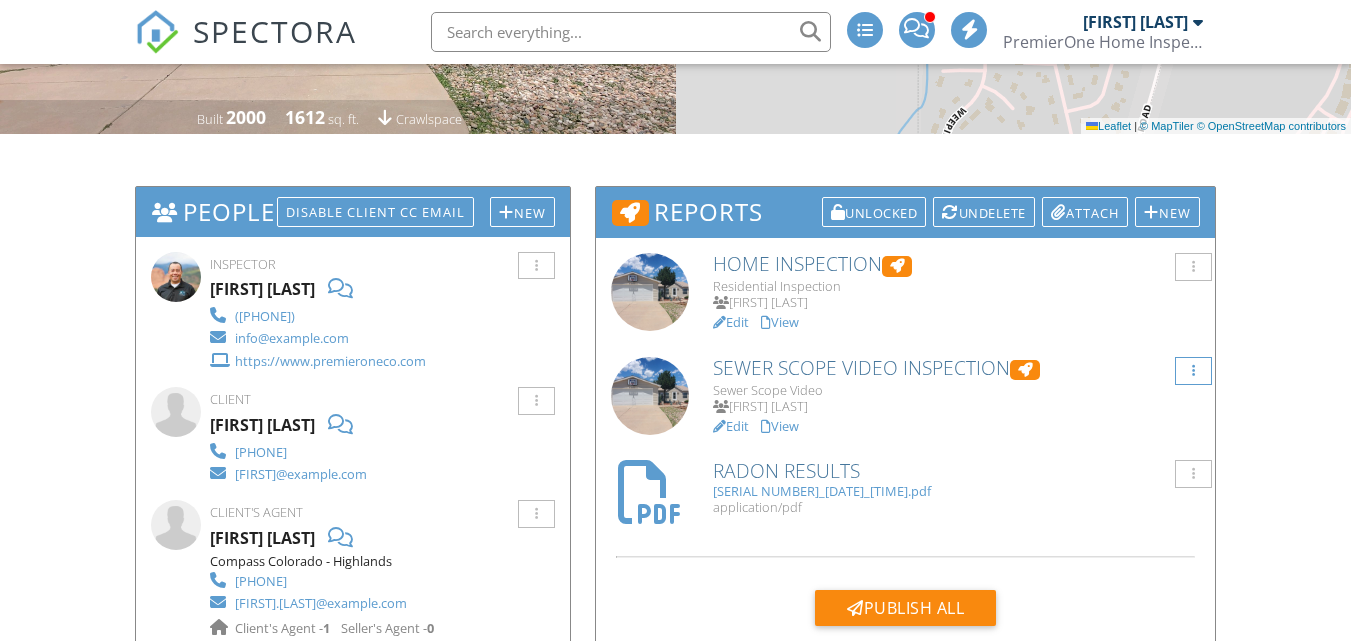 click at bounding box center (1193, 267) 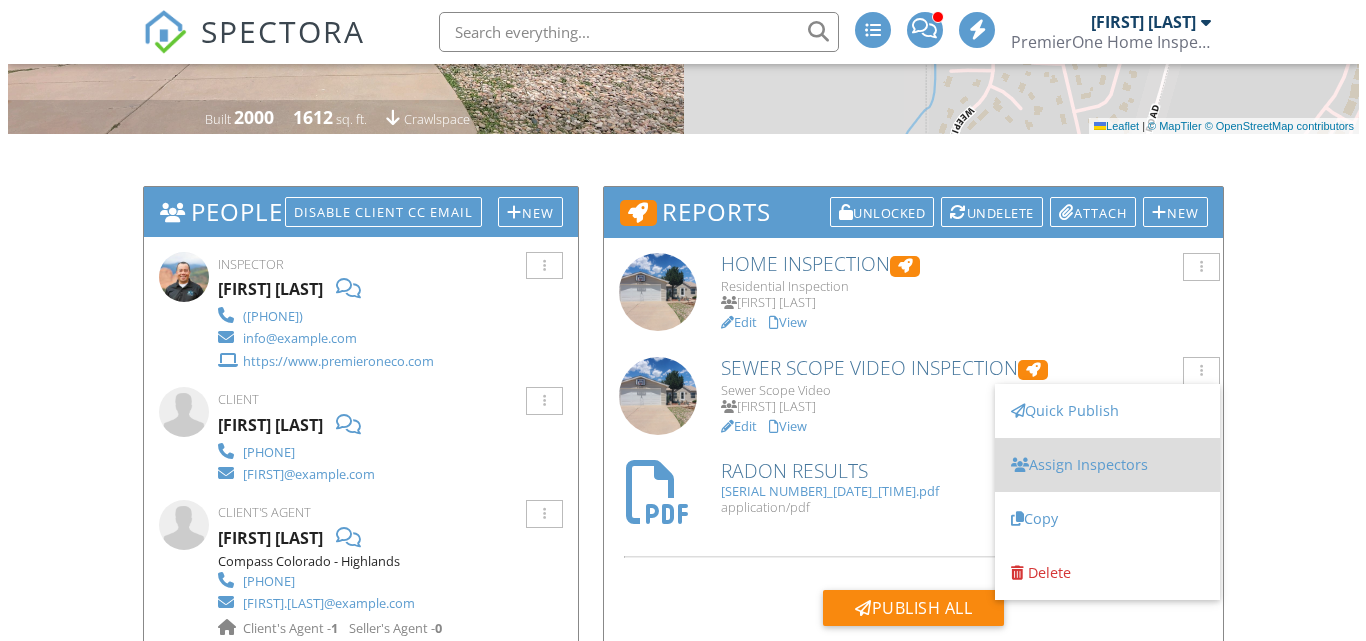 scroll, scrollTop: 500, scrollLeft: 0, axis: vertical 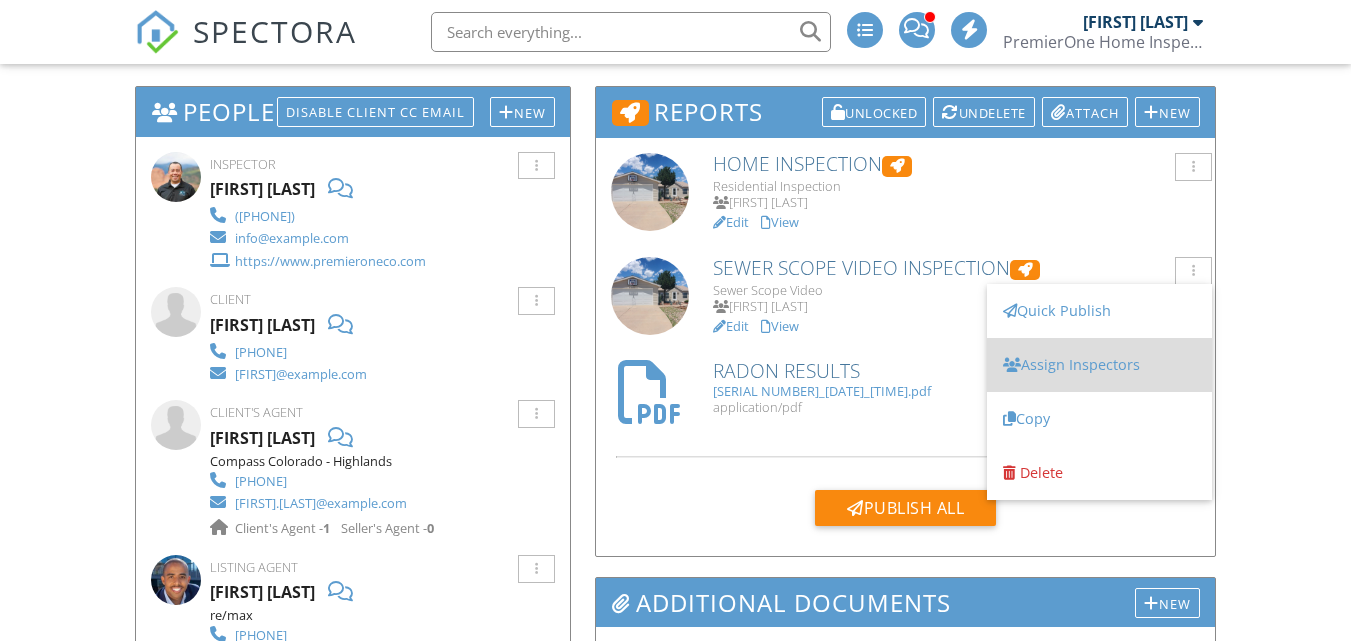 click on "Assign Inspectors" at bounding box center [1099, 365] 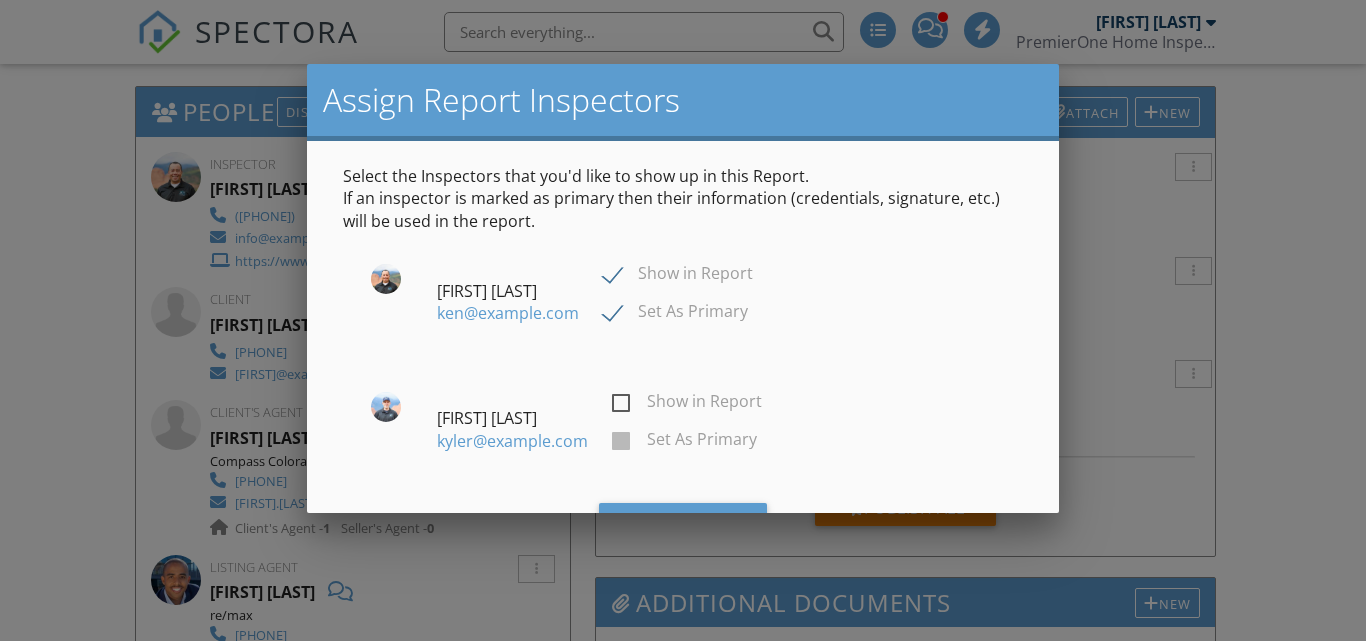 click on "Show in Report" at bounding box center (678, 276) 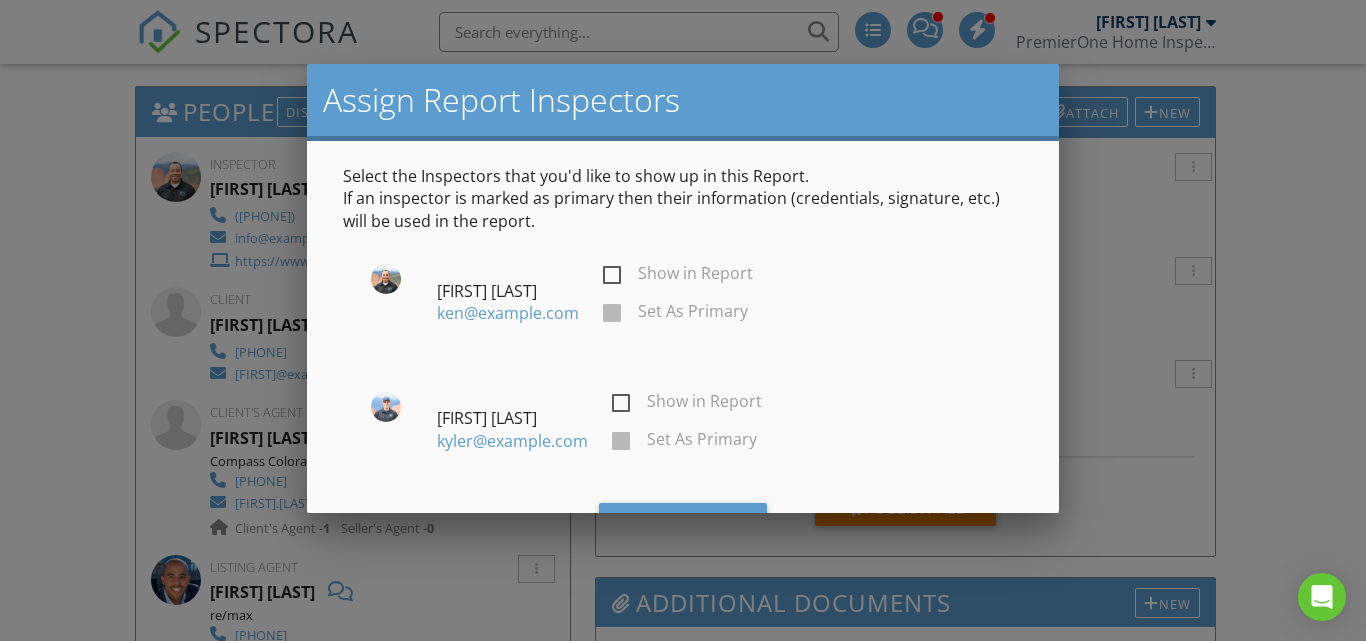 click on "Show in Report" at bounding box center [687, 404] 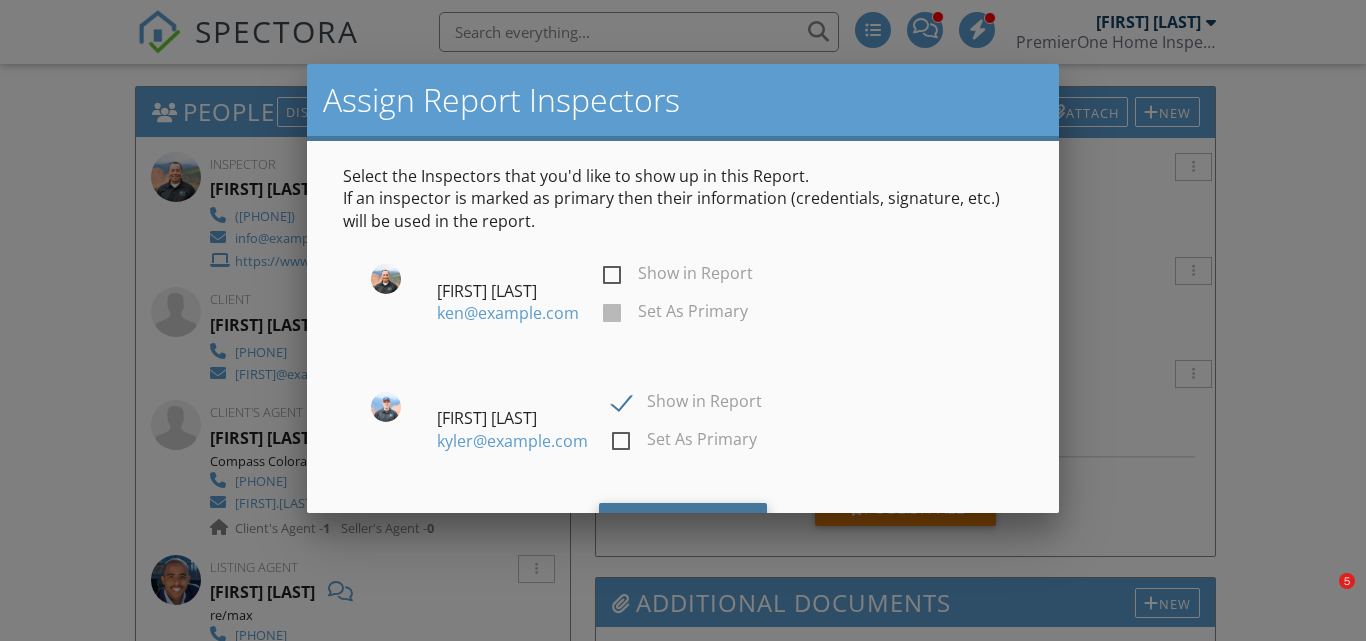 scroll, scrollTop: 103, scrollLeft: 0, axis: vertical 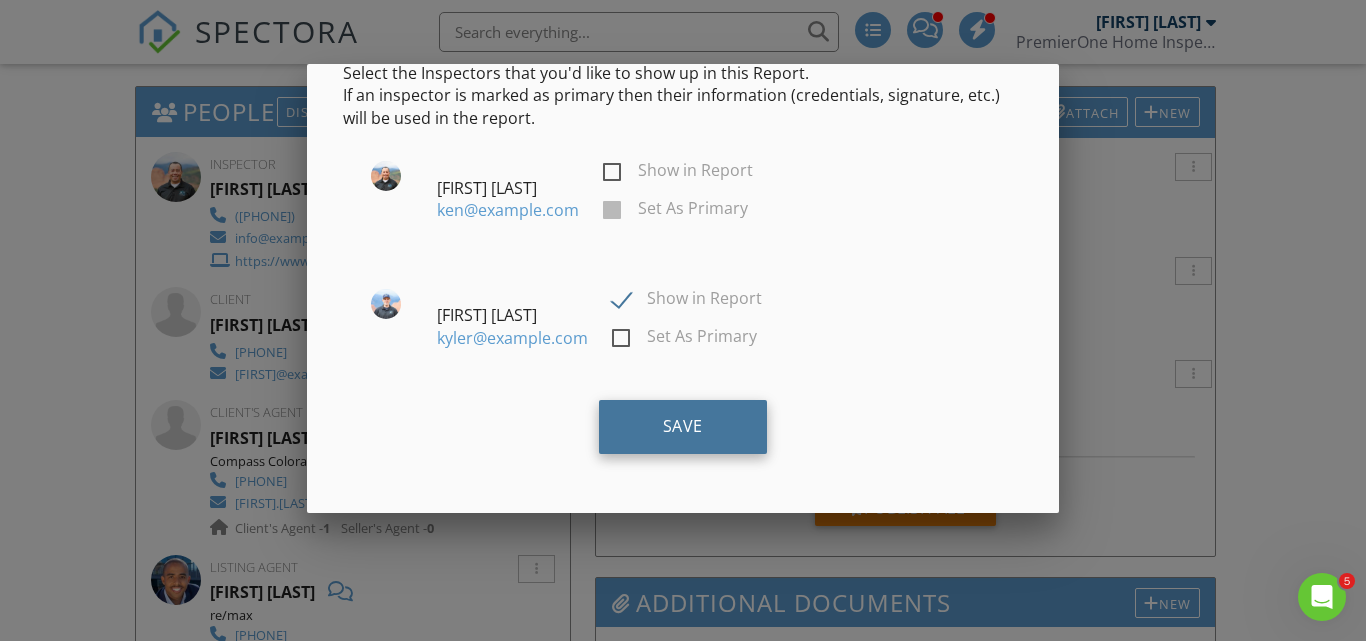 click on "Save" at bounding box center (683, 427) 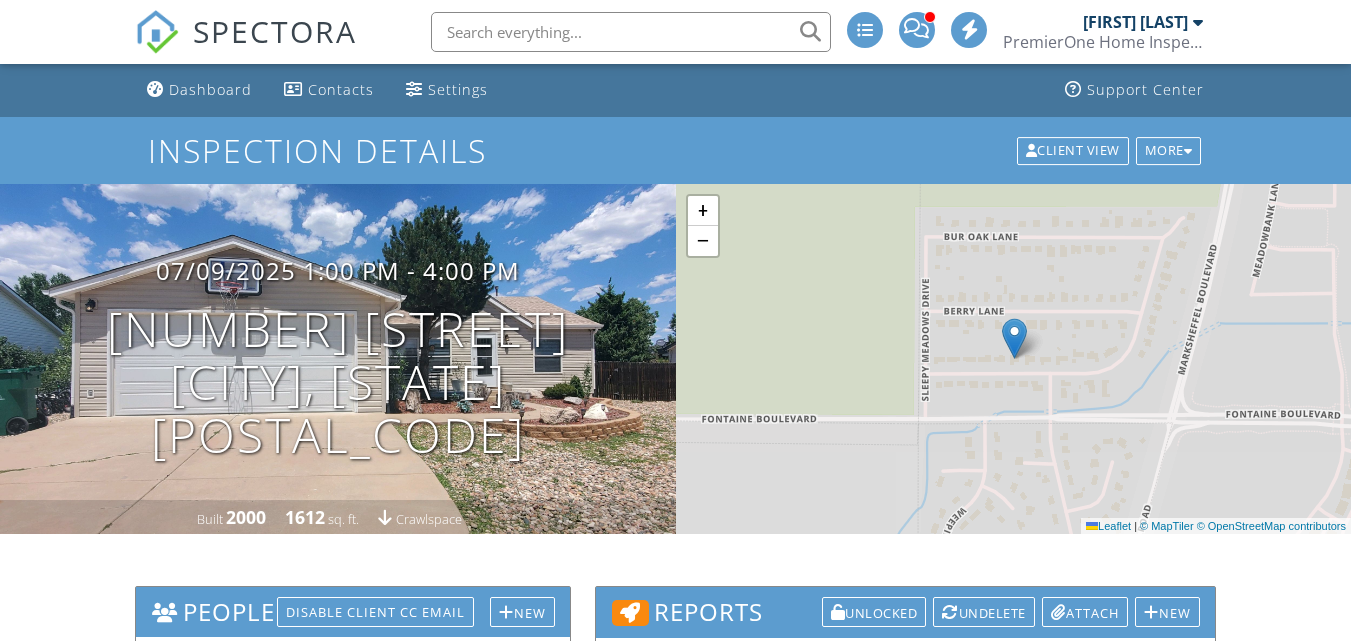 scroll, scrollTop: 500, scrollLeft: 0, axis: vertical 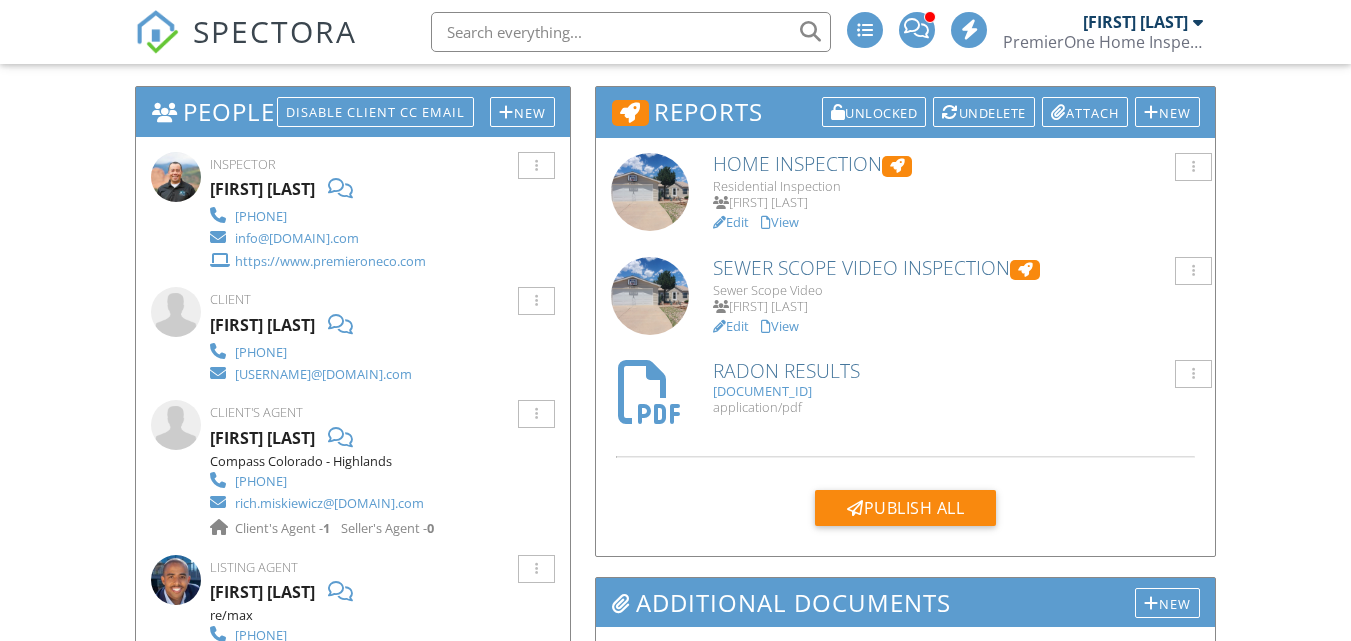 click on "Edit" at bounding box center (731, 326) 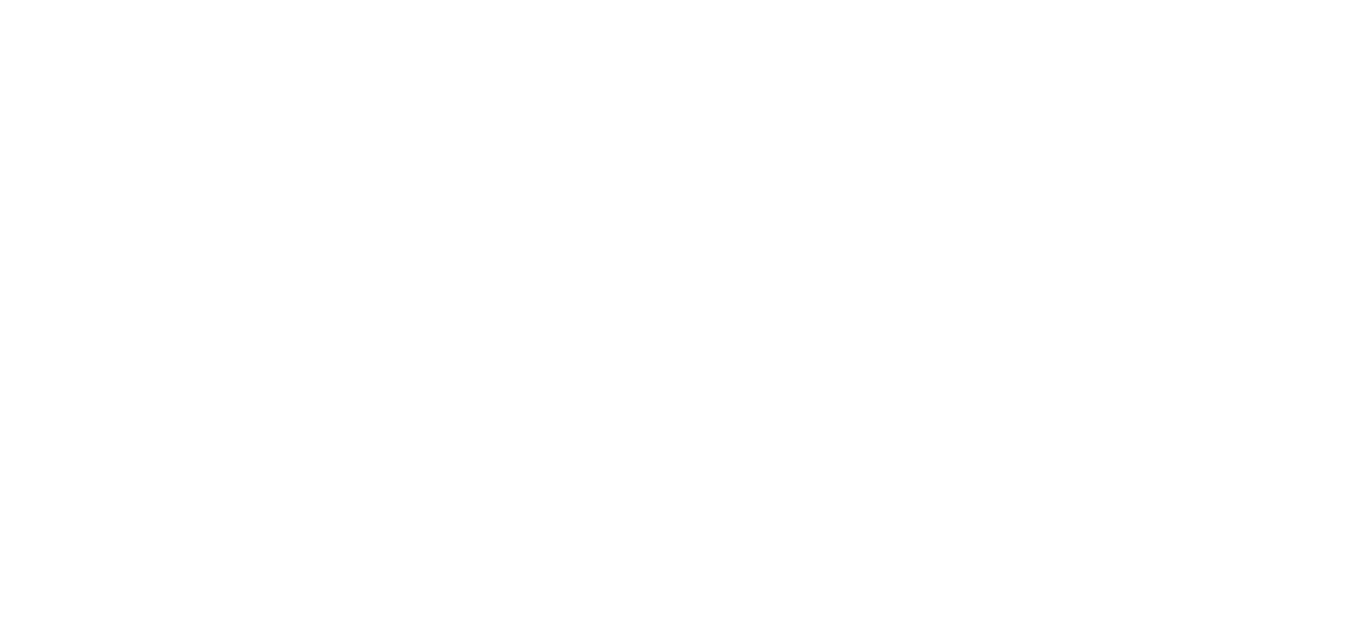 scroll, scrollTop: 0, scrollLeft: 0, axis: both 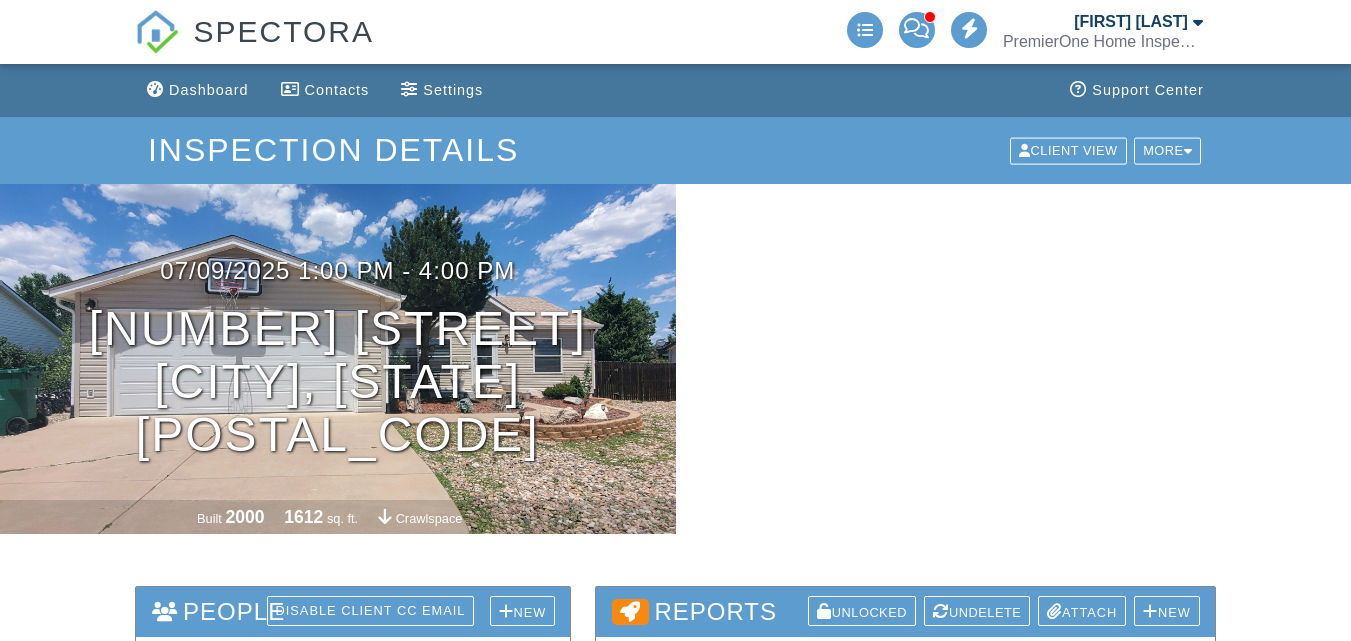 click at bounding box center (1193, 665) 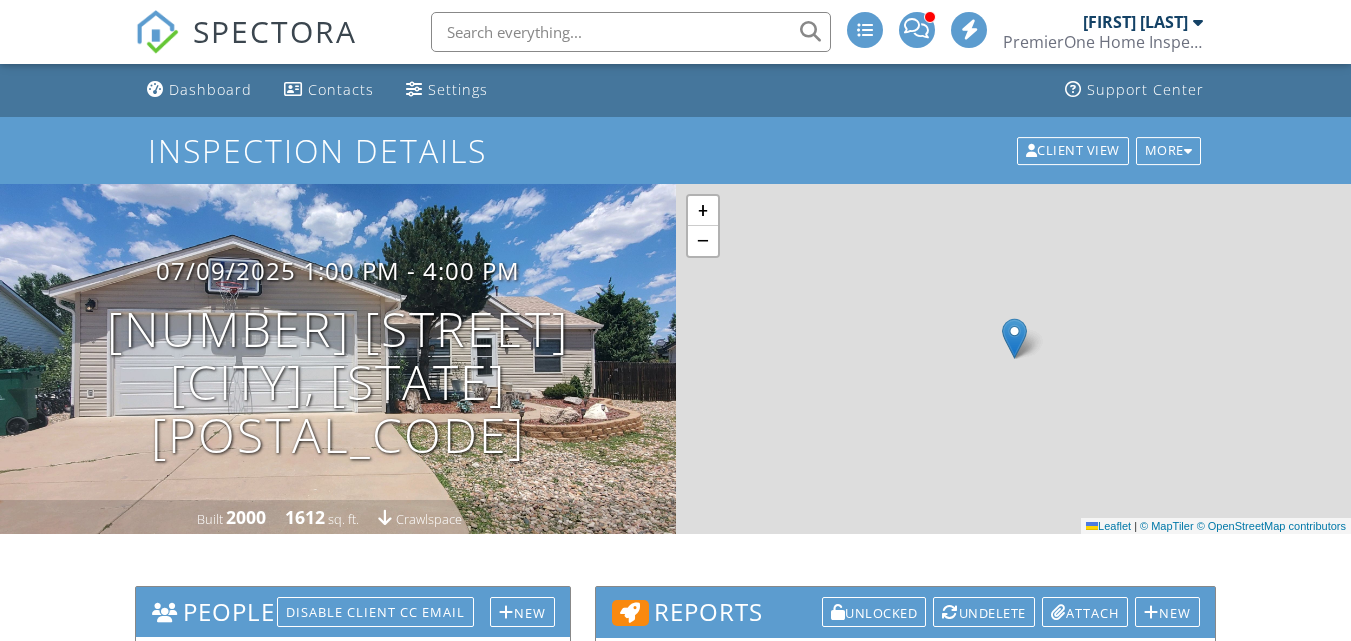 scroll, scrollTop: 500, scrollLeft: 0, axis: vertical 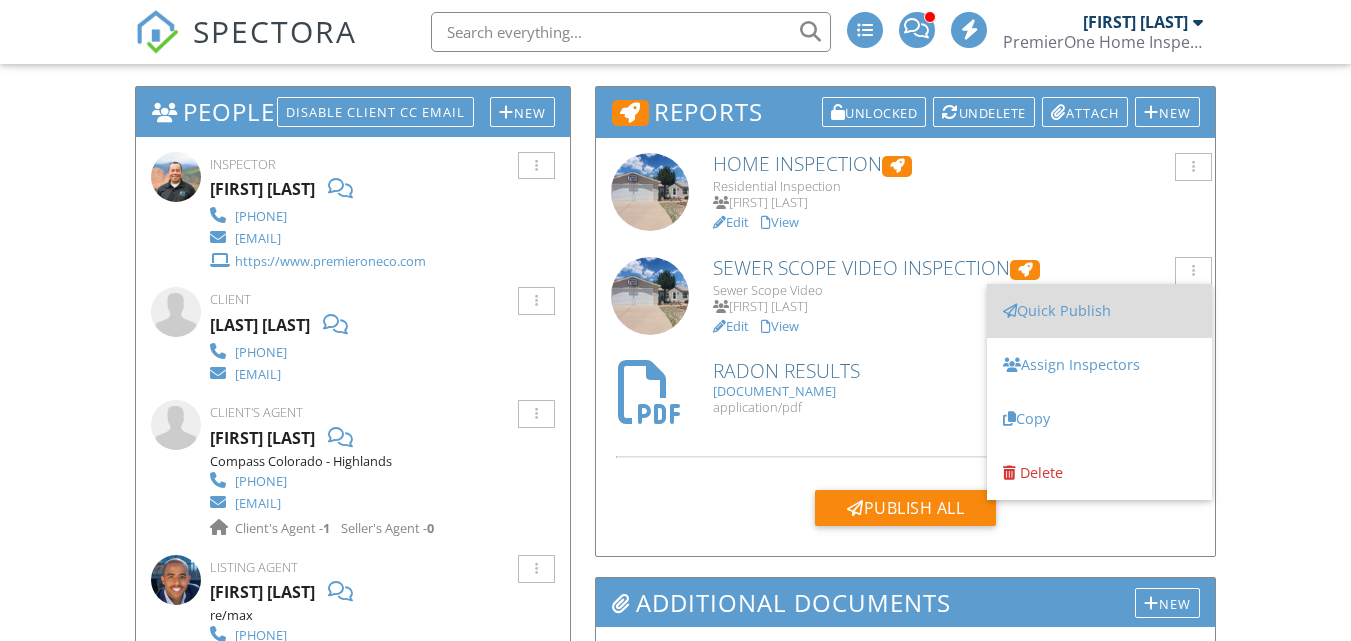click on "Quick Publish" at bounding box center (1099, 311) 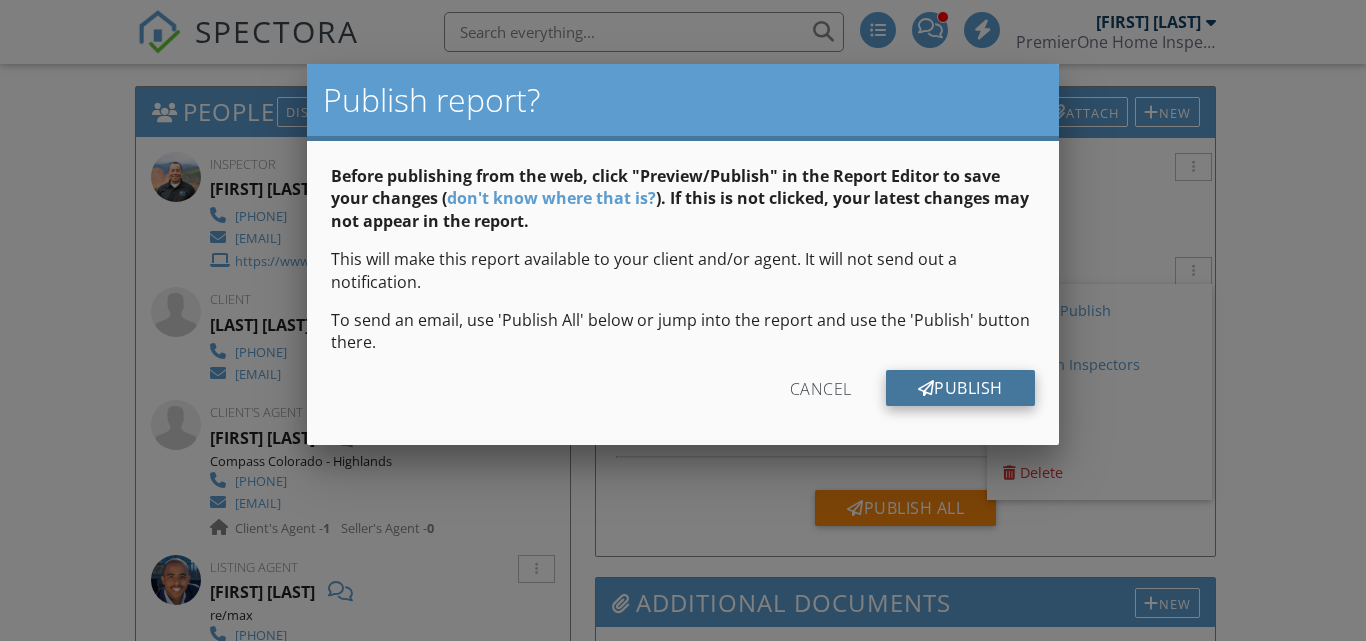 click on "Publish" at bounding box center (960, 388) 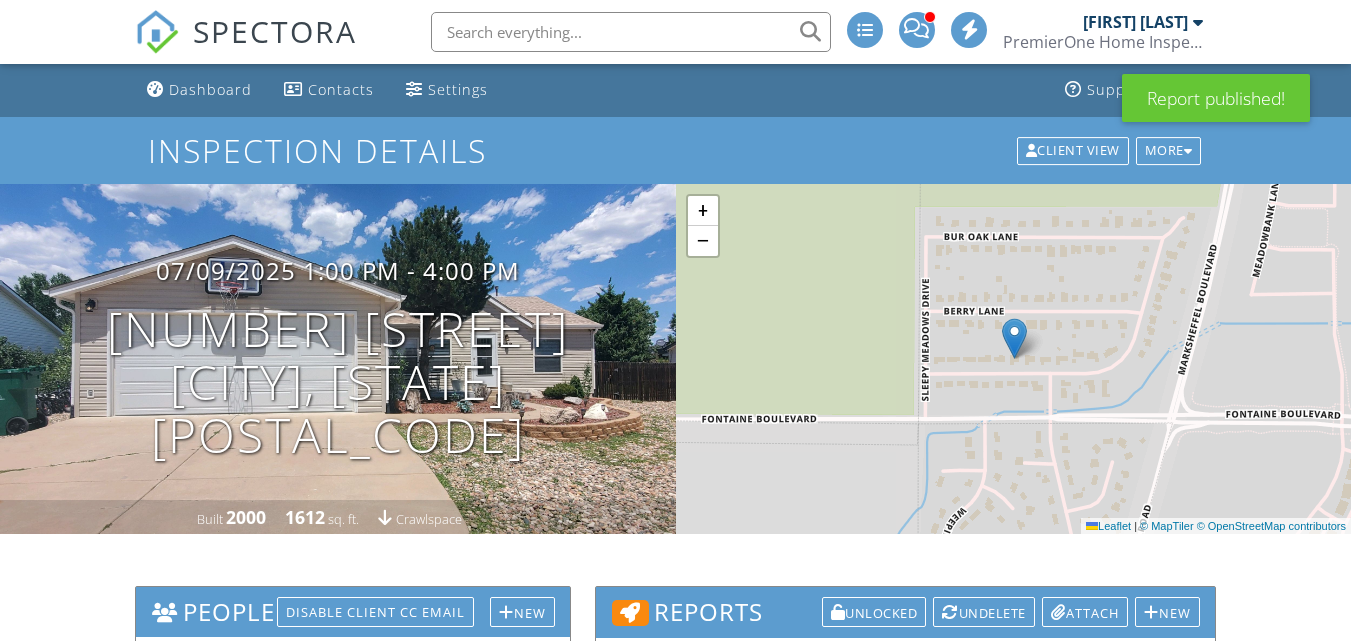 scroll, scrollTop: 0, scrollLeft: 0, axis: both 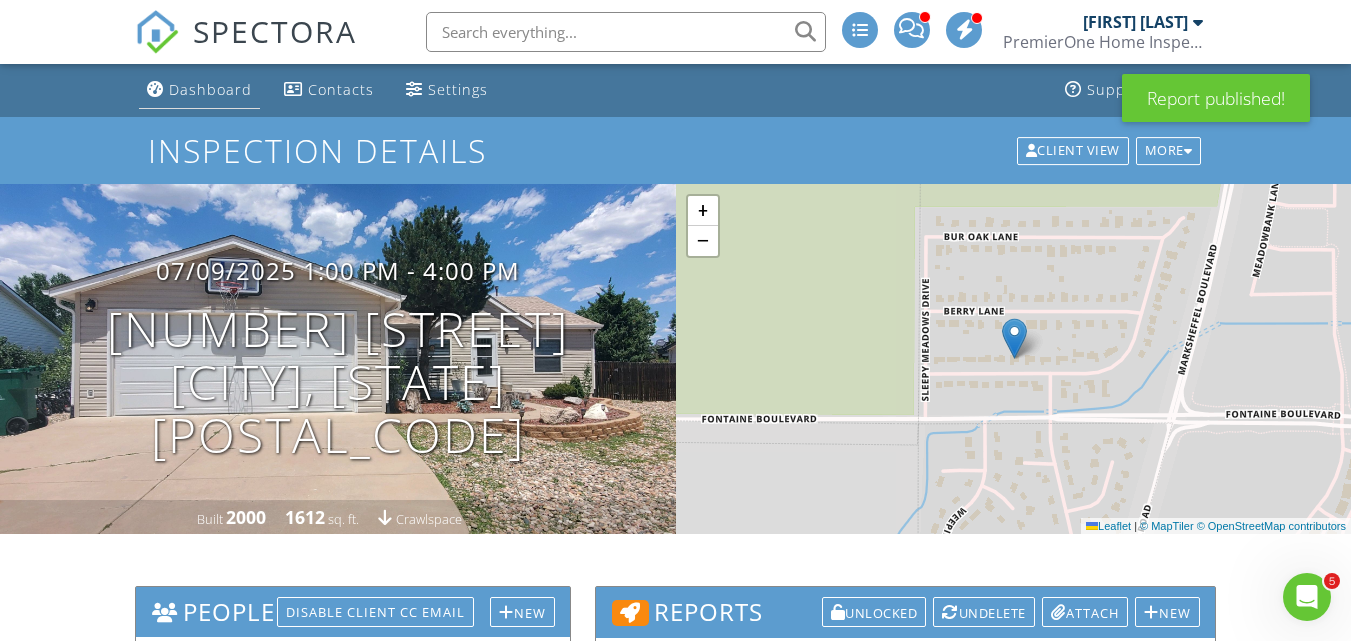 click on "Dashboard" at bounding box center [210, 89] 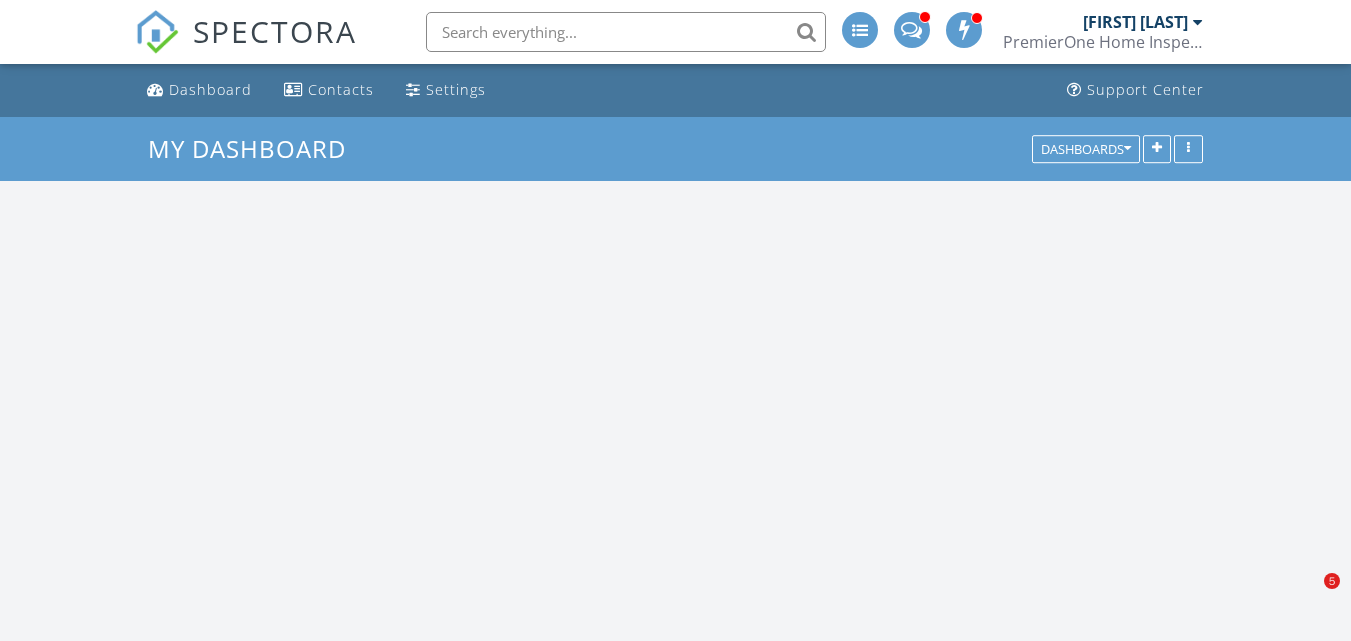scroll, scrollTop: 0, scrollLeft: 0, axis: both 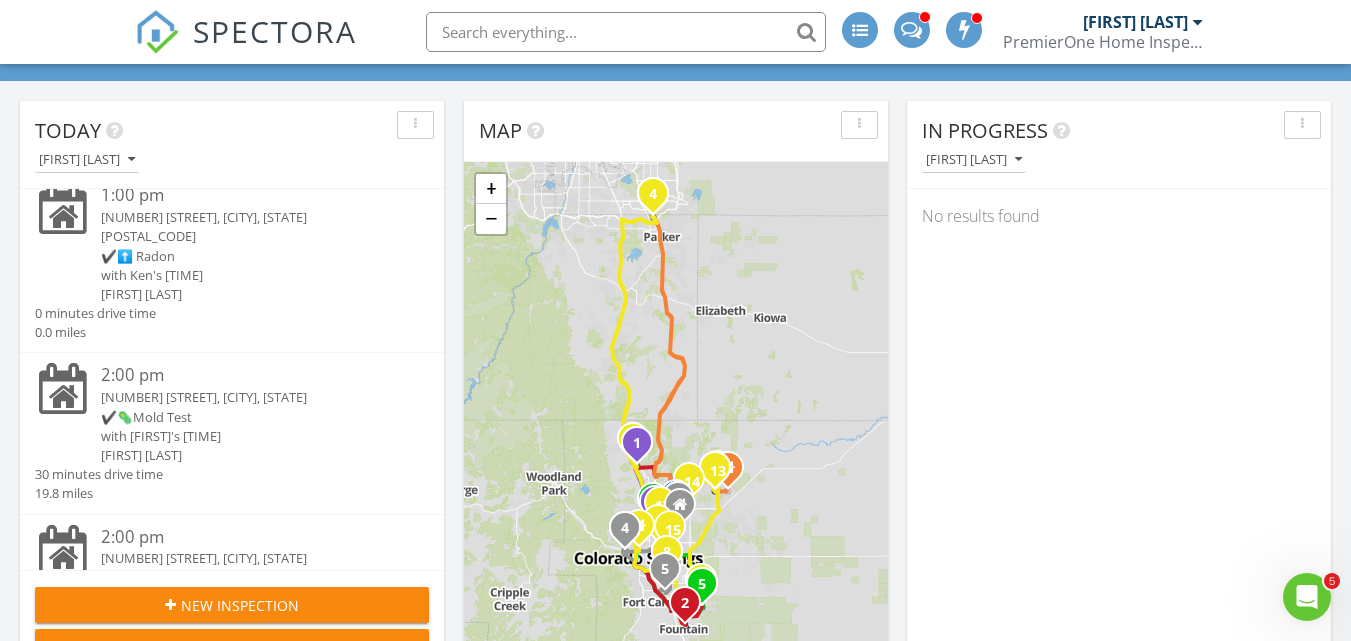 click on "✔️🟡Sewer" at bounding box center [249, 417] 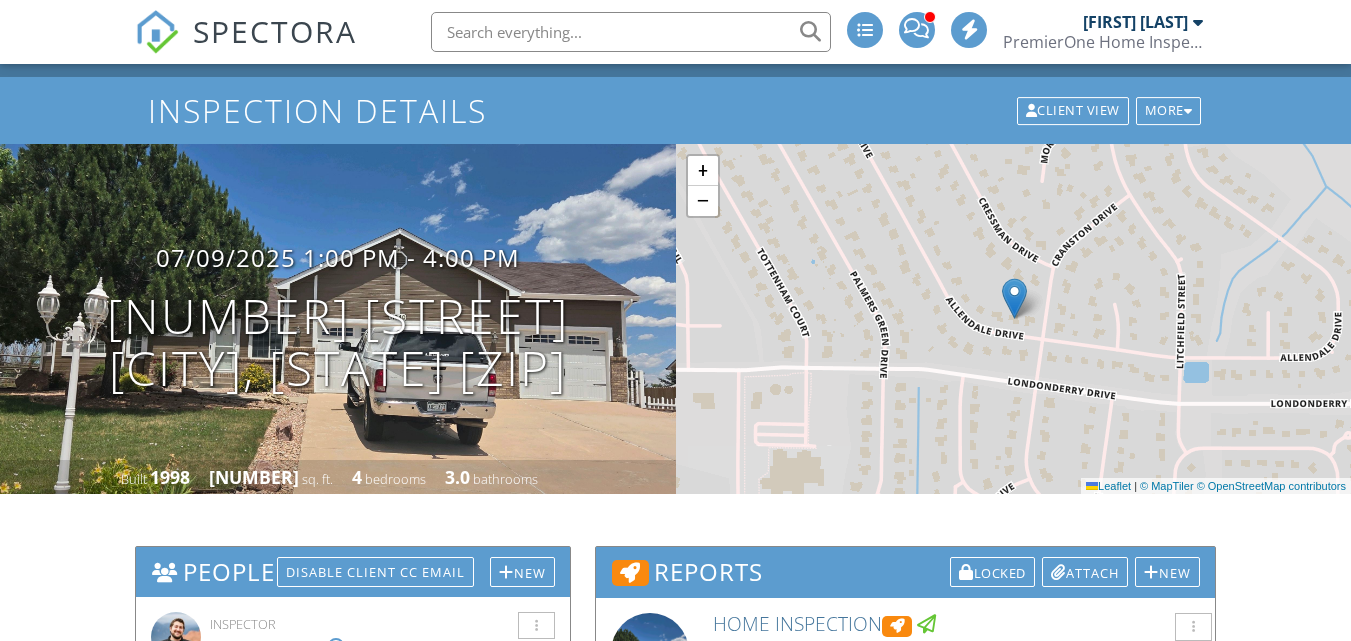 scroll, scrollTop: 451, scrollLeft: 0, axis: vertical 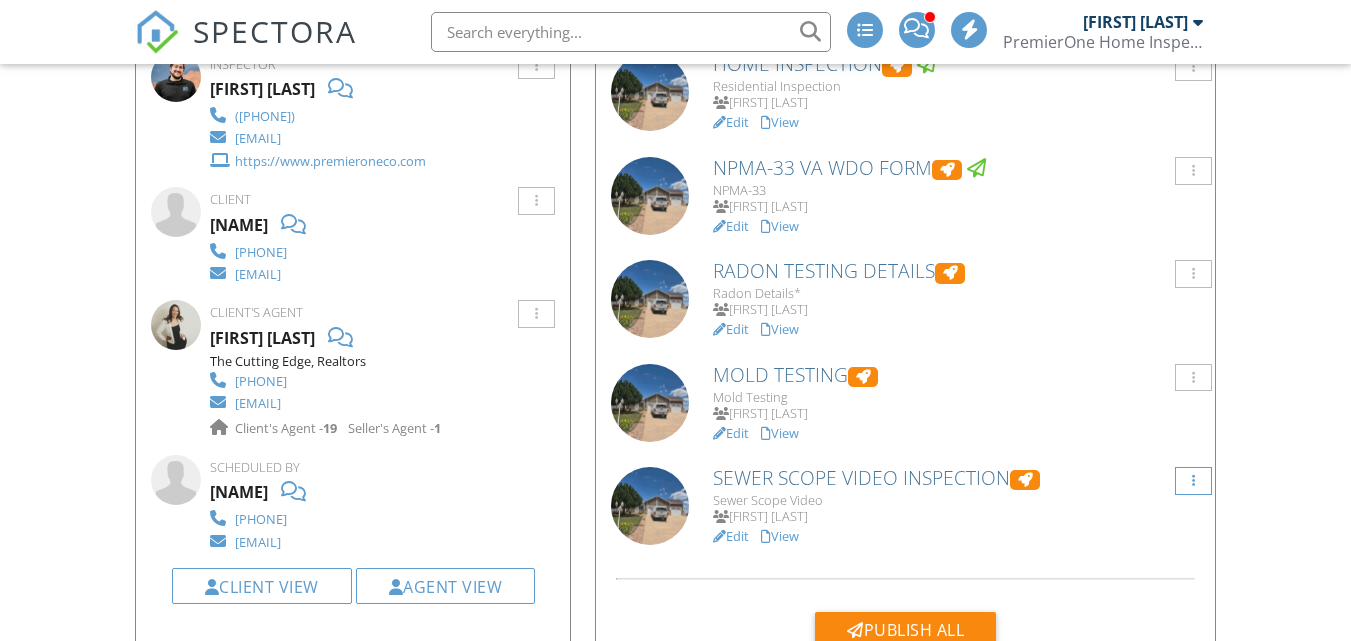 click at bounding box center (1193, 67) 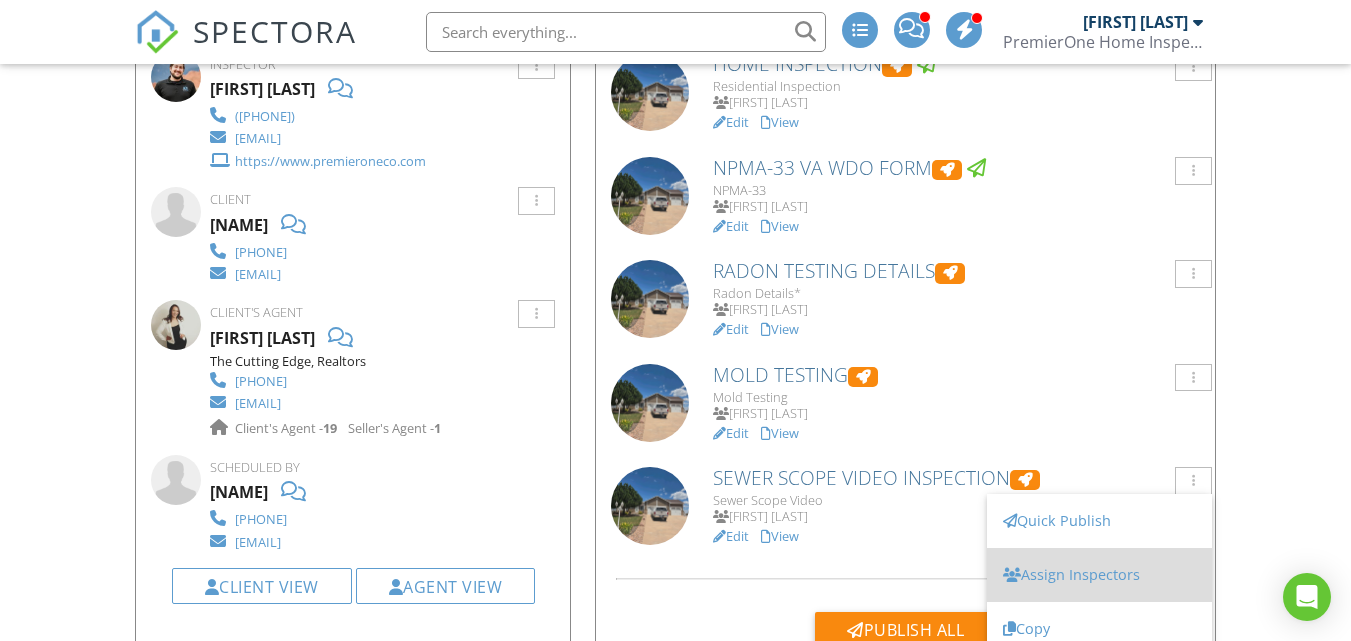 click on "Assign Inspectors" at bounding box center [1099, 575] 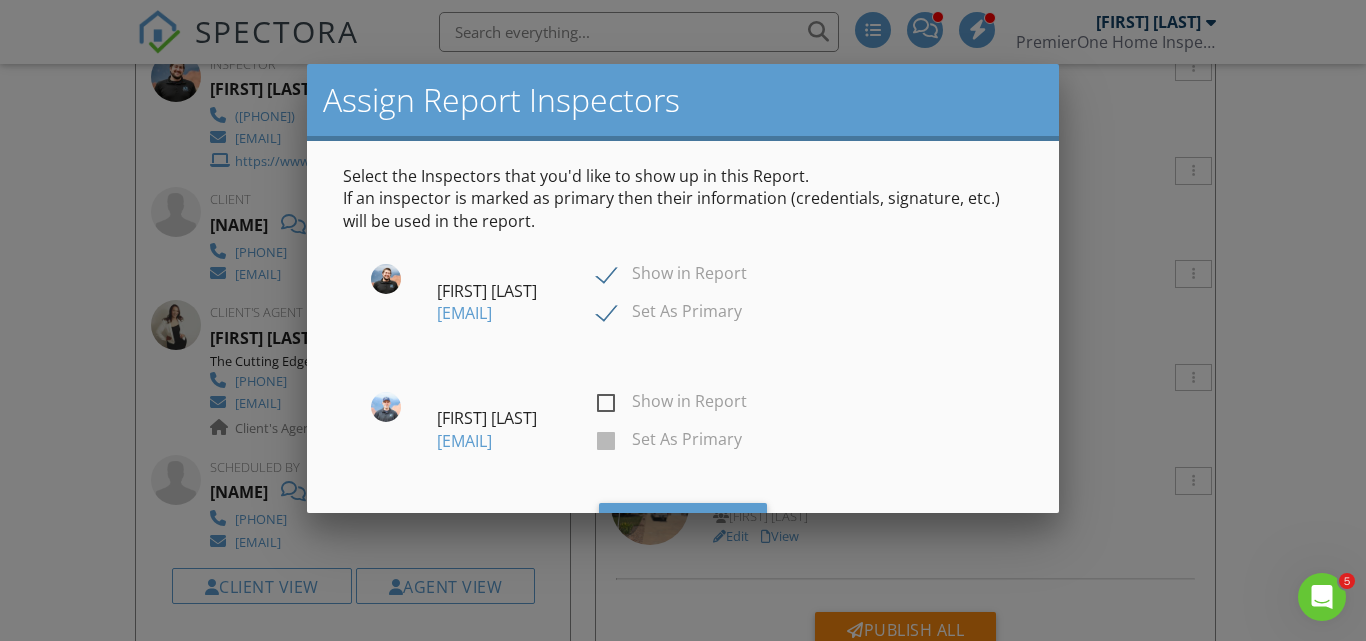 scroll, scrollTop: 0, scrollLeft: 0, axis: both 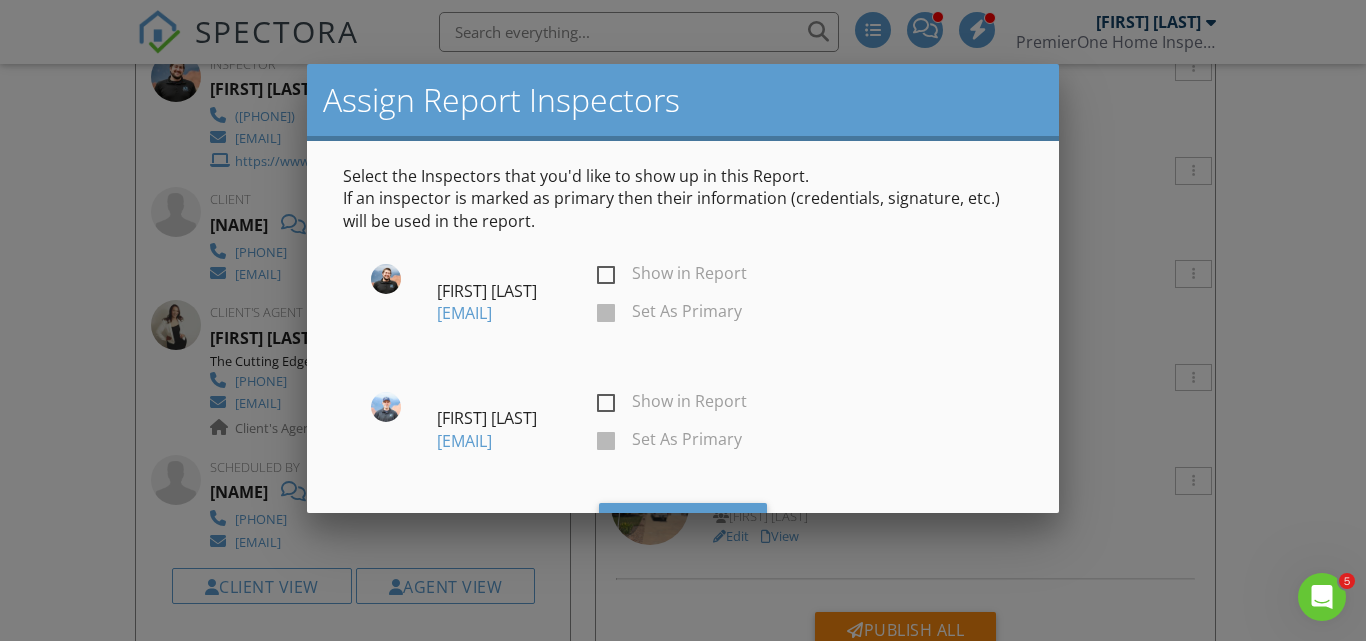 click on "Show in Report" at bounding box center [672, 404] 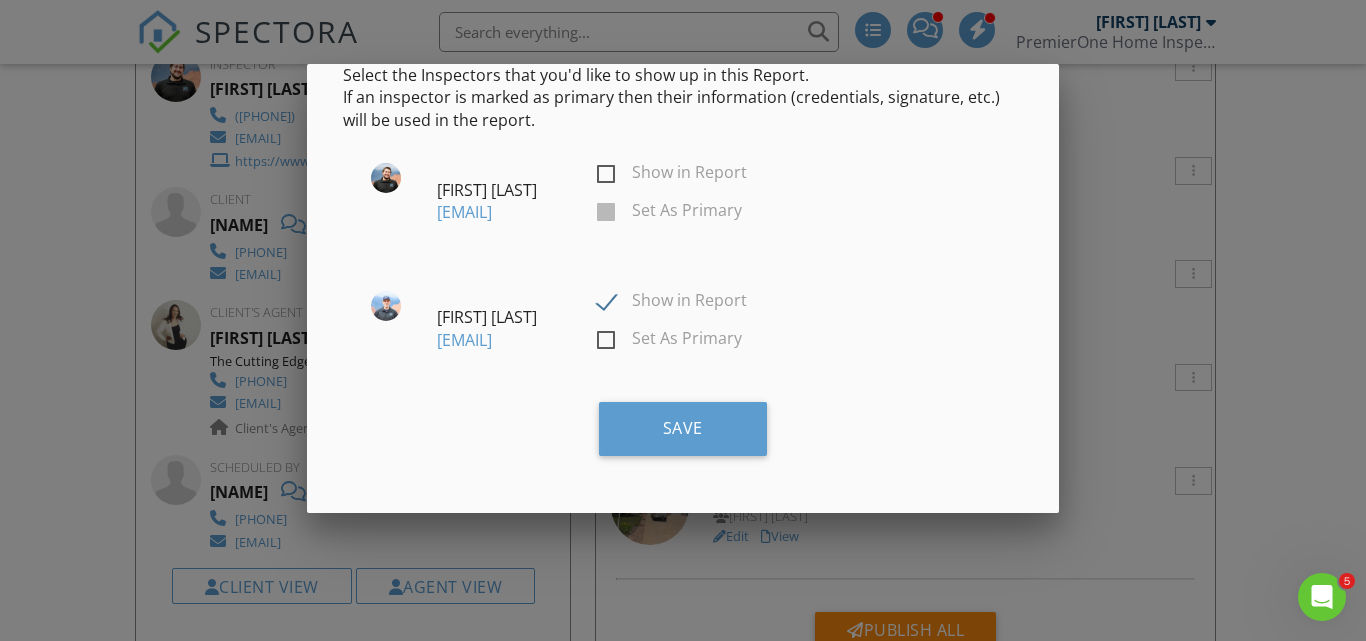 scroll, scrollTop: 103, scrollLeft: 0, axis: vertical 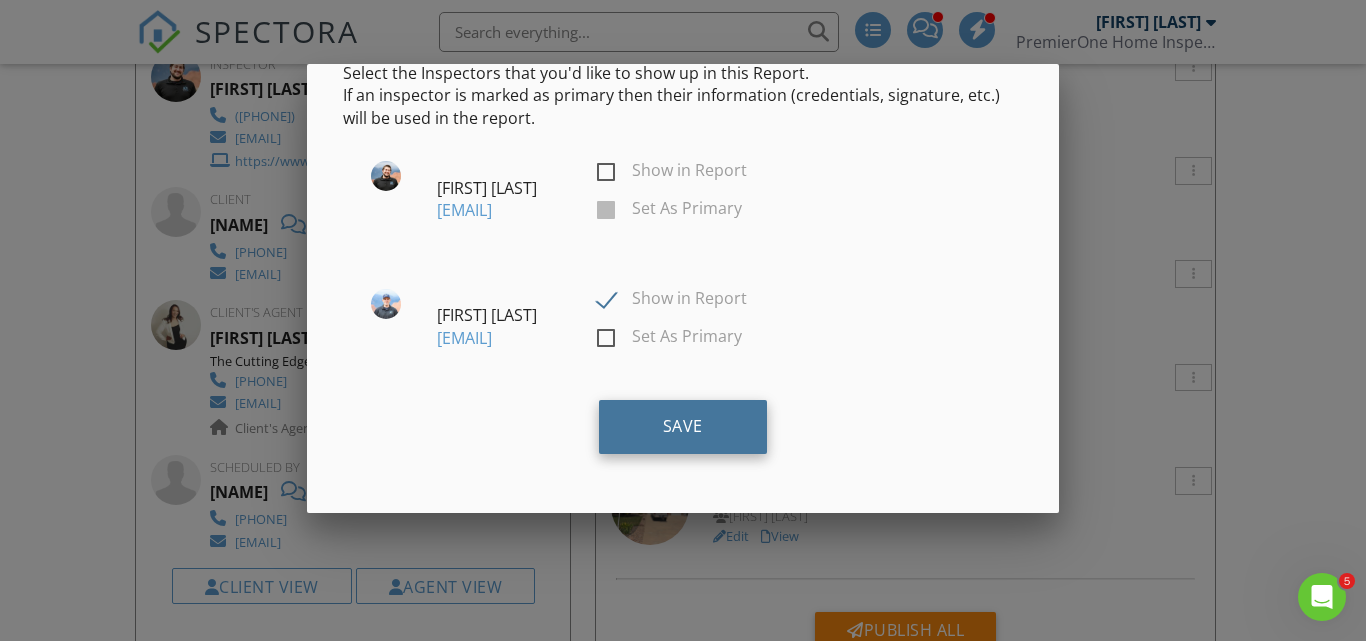 click on "Save" at bounding box center [683, 427] 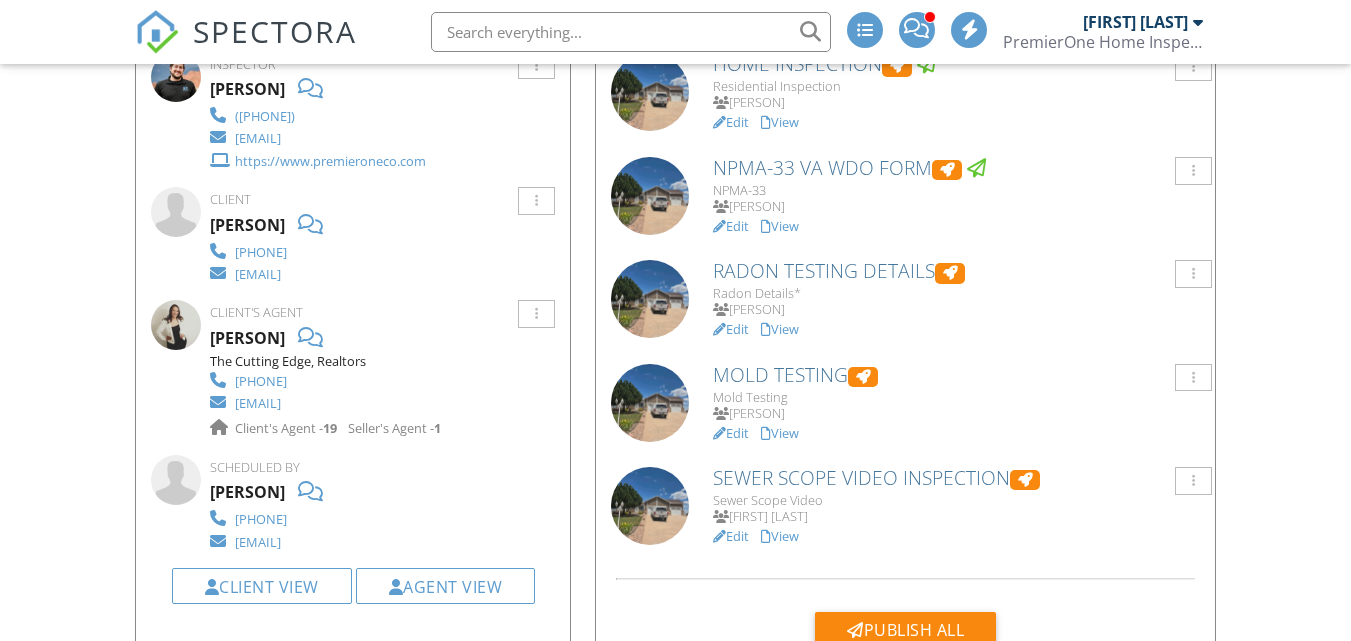 scroll, scrollTop: 600, scrollLeft: 0, axis: vertical 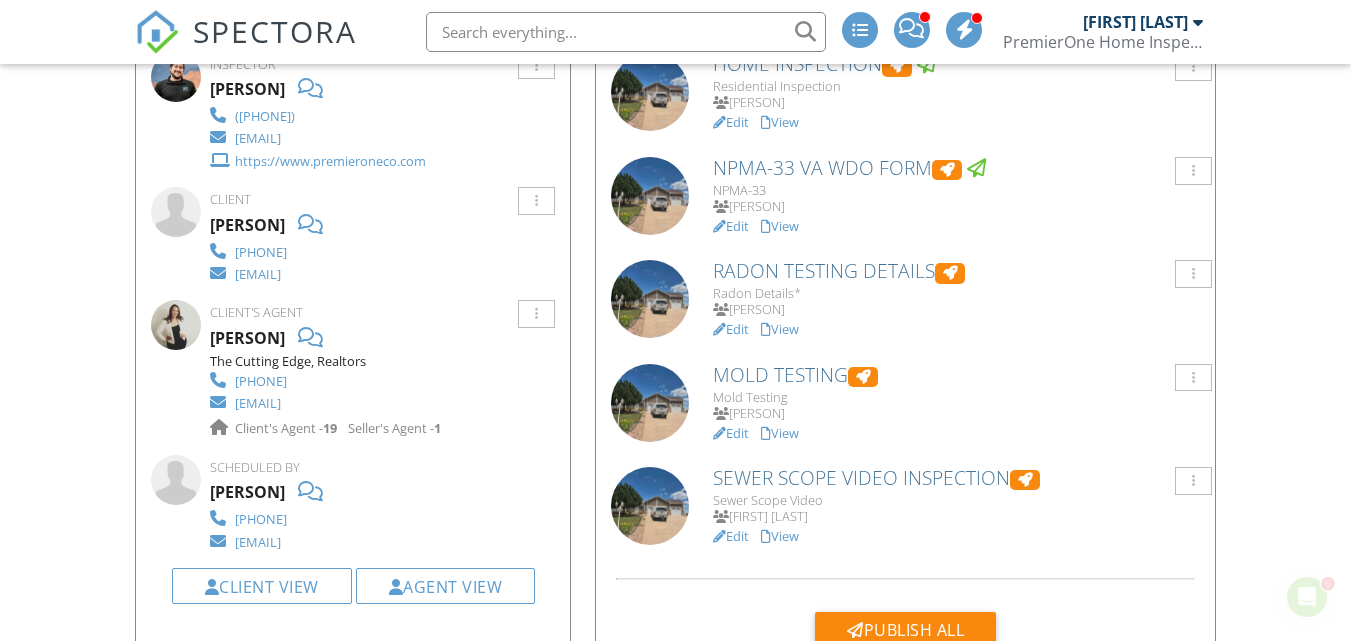 click on "Edit" at bounding box center [731, 536] 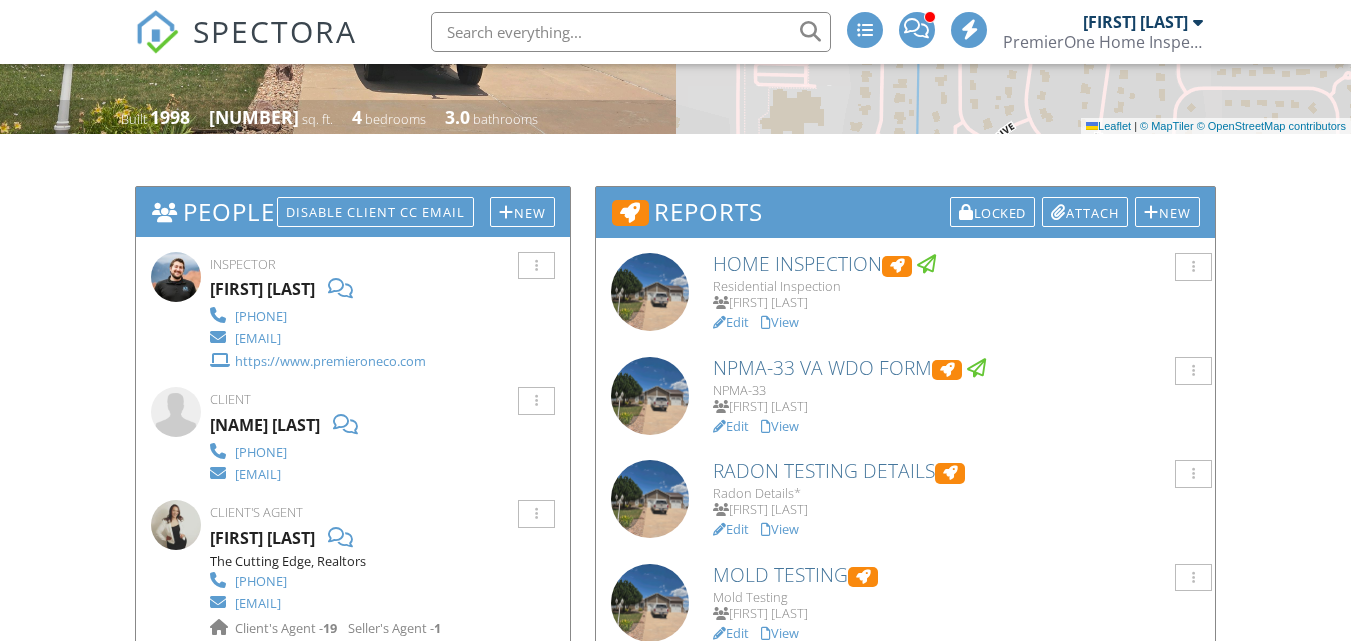scroll, scrollTop: 500, scrollLeft: 0, axis: vertical 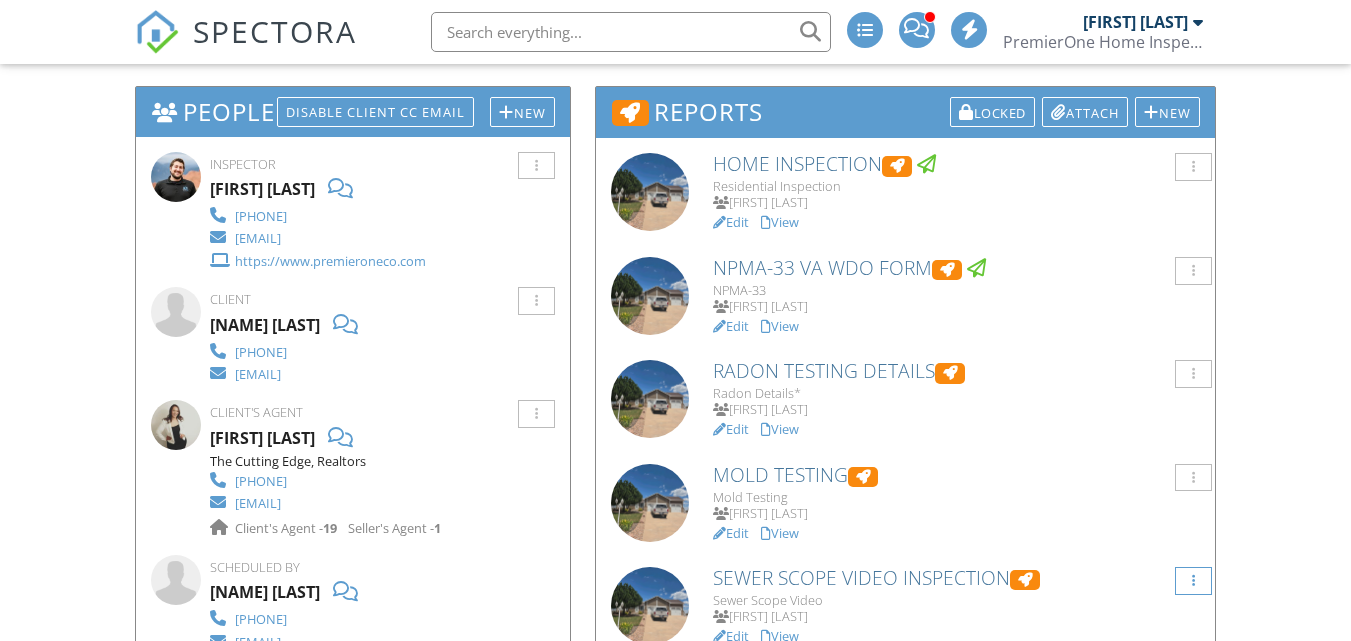 click at bounding box center [1193, 167] 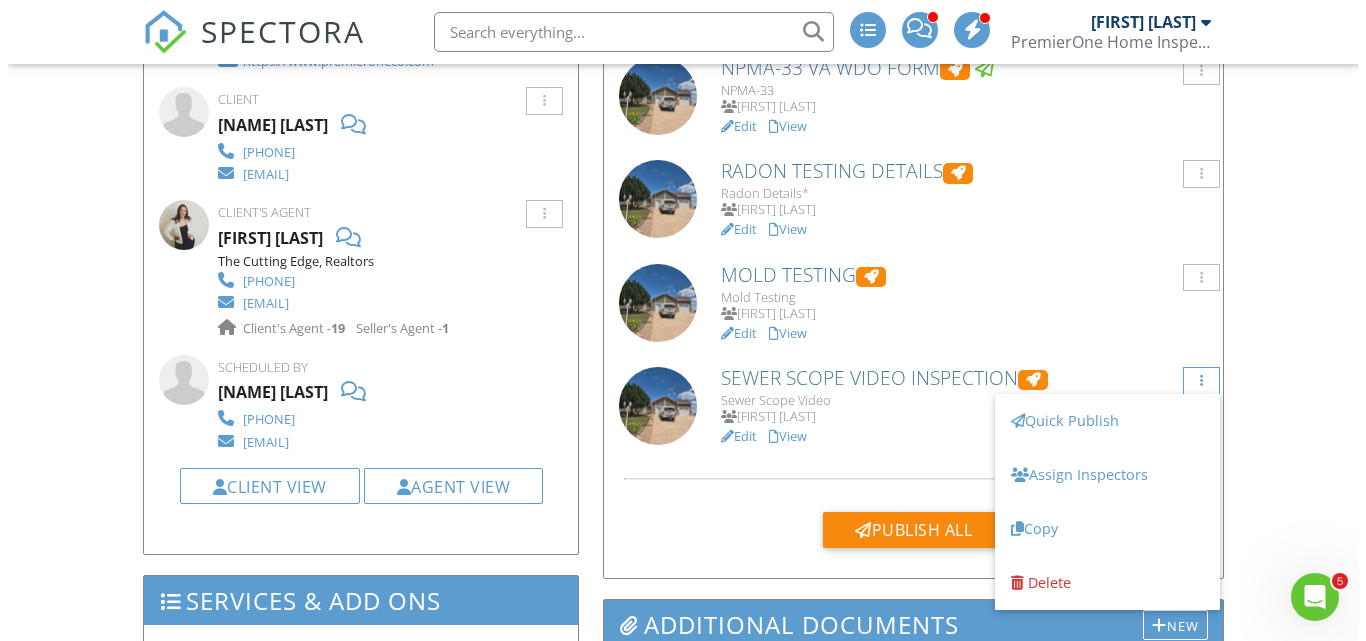 scroll, scrollTop: 0, scrollLeft: 0, axis: both 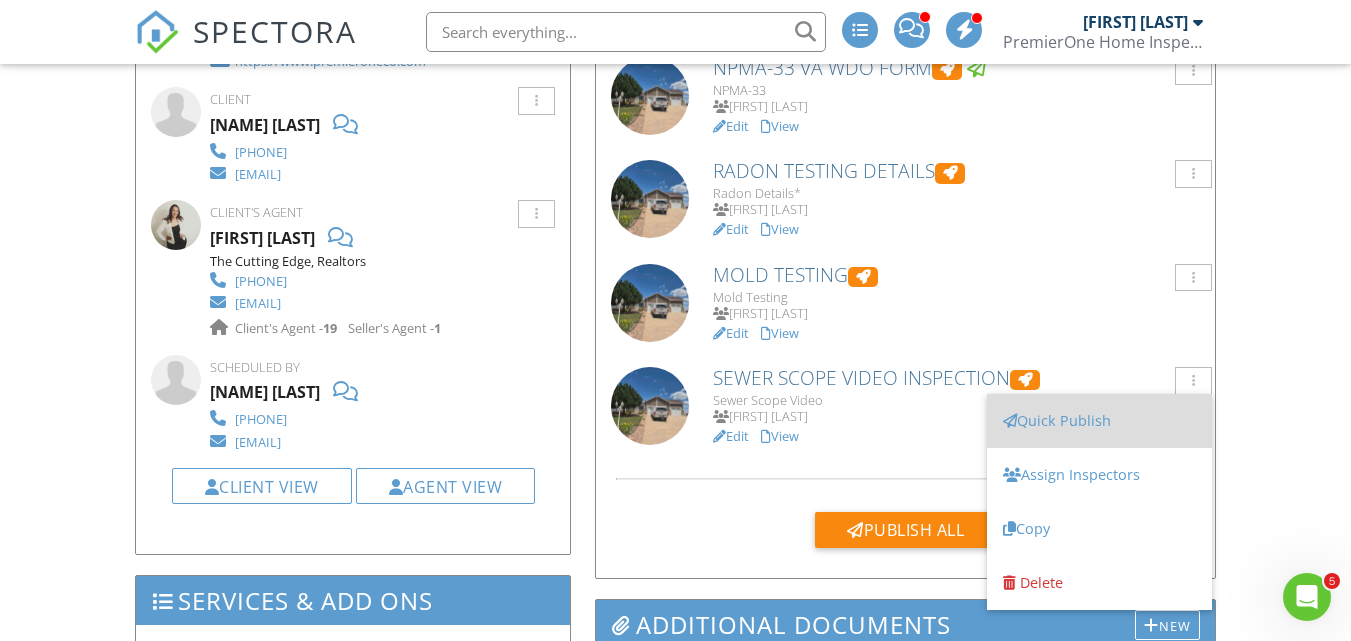 click on "Quick Publish" at bounding box center (1099, 421) 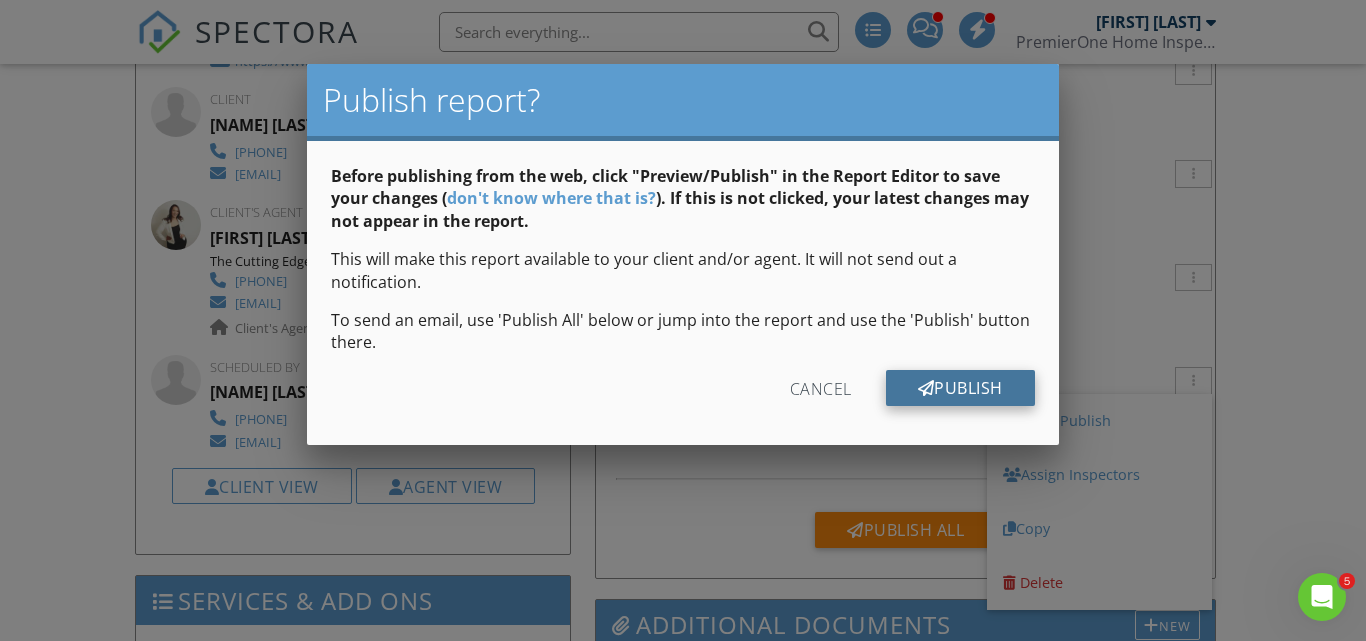 click on "Publish" at bounding box center (960, 388) 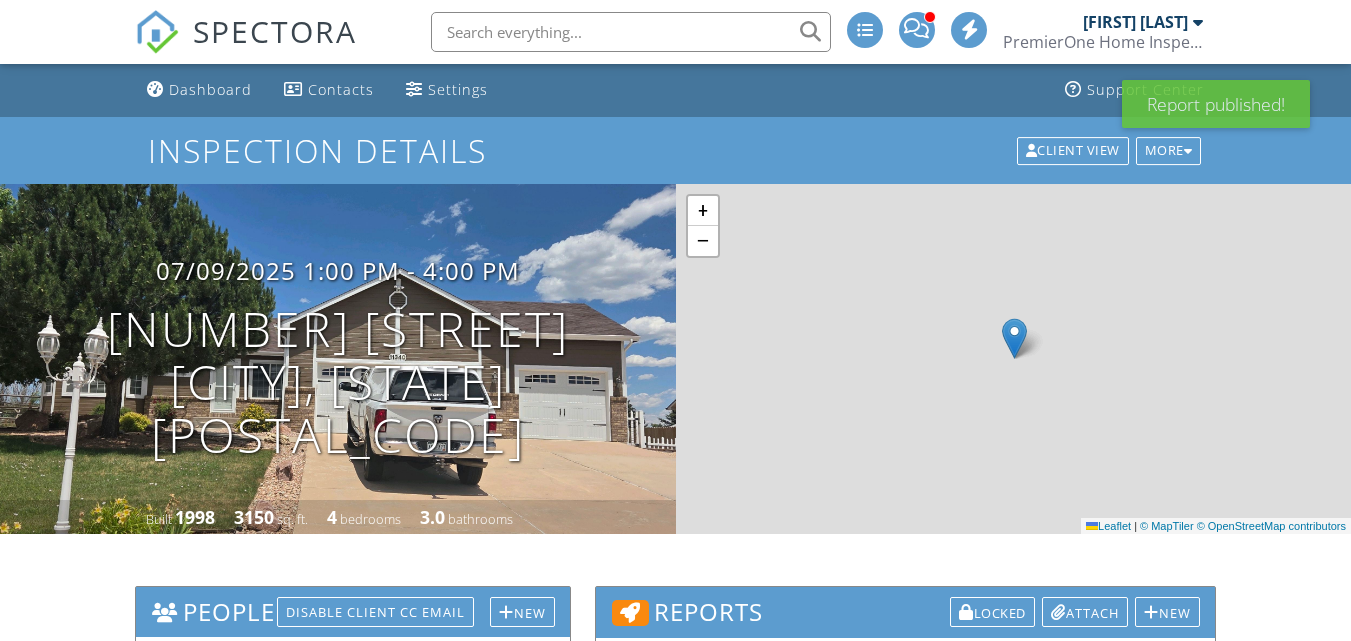 scroll, scrollTop: 0, scrollLeft: 0, axis: both 